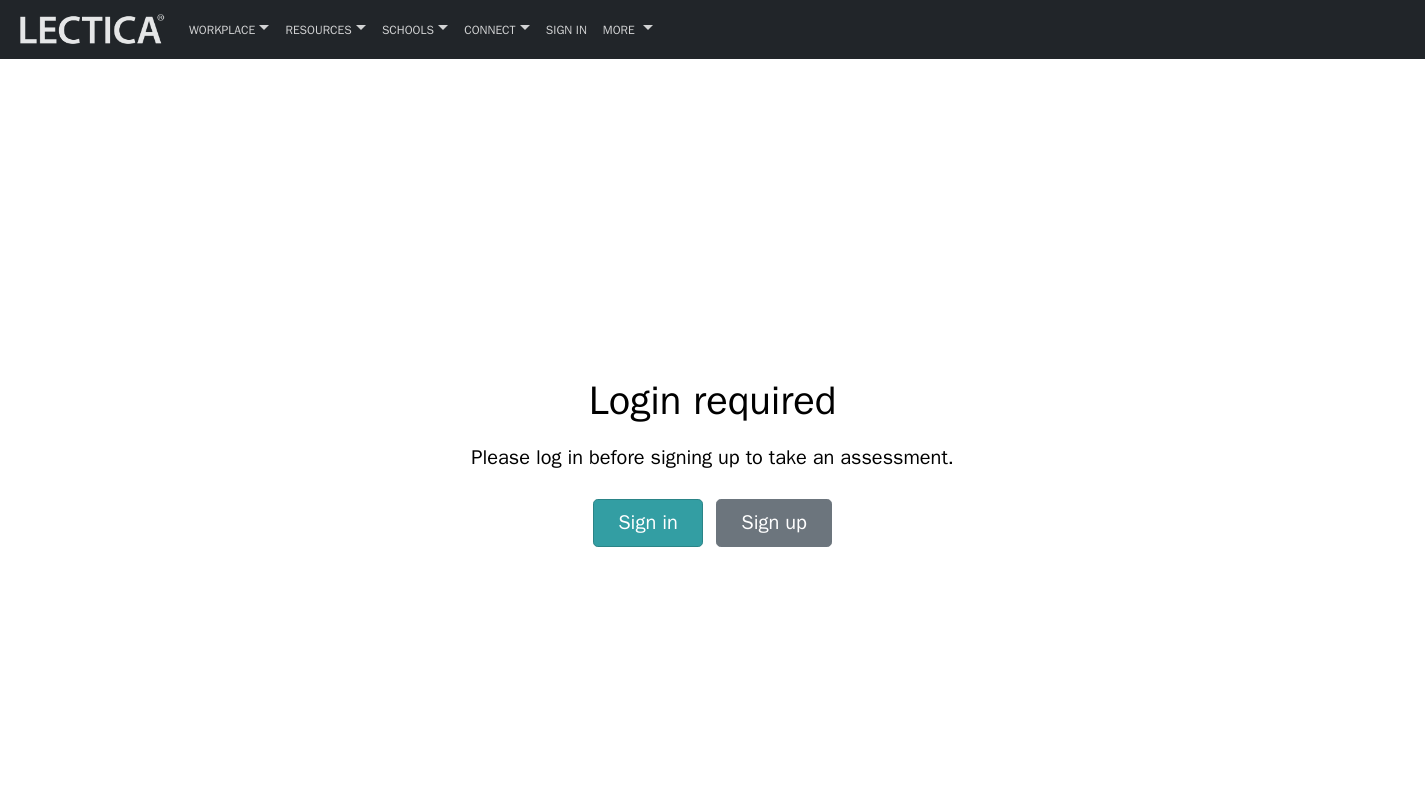 scroll, scrollTop: 0, scrollLeft: 0, axis: both 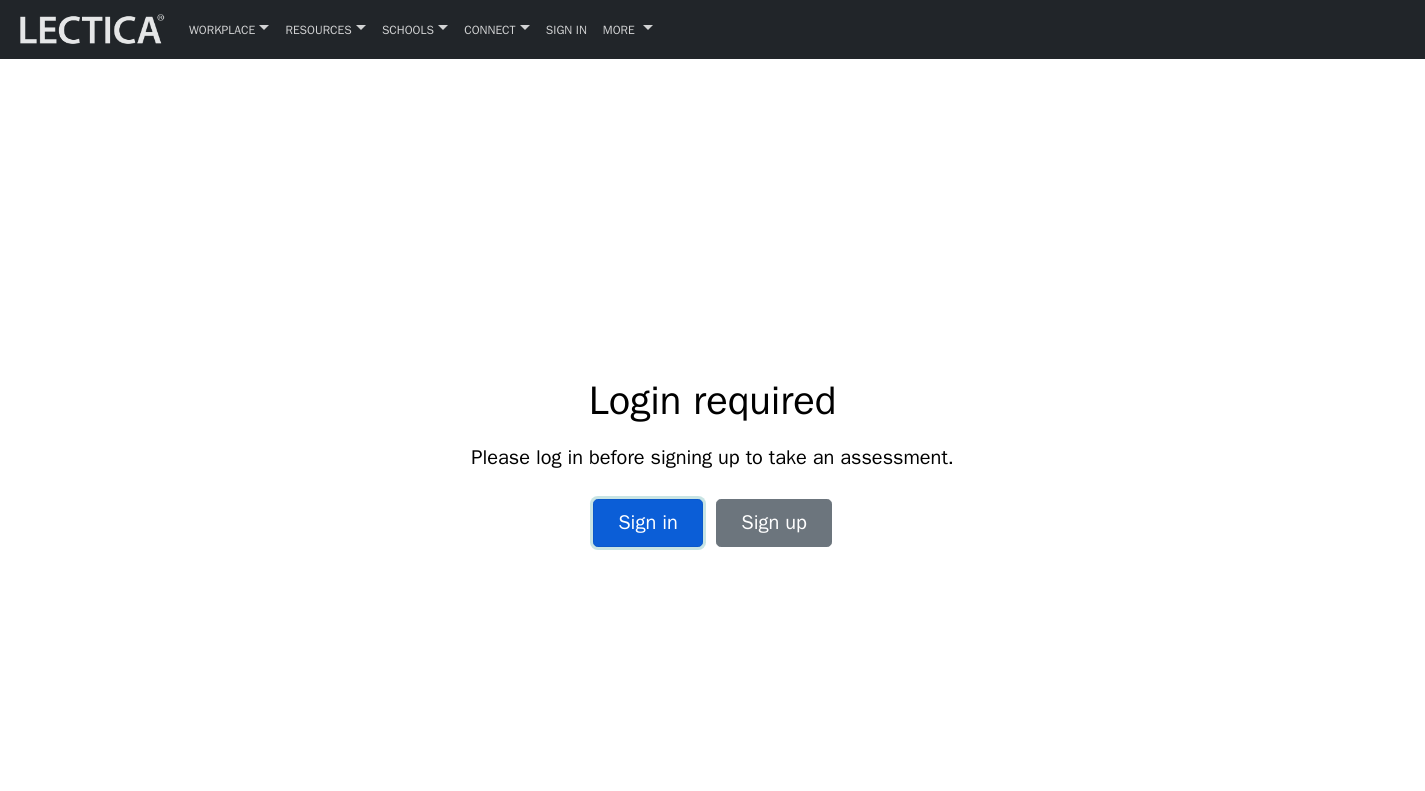 click on "Sign in" at bounding box center (648, 523) 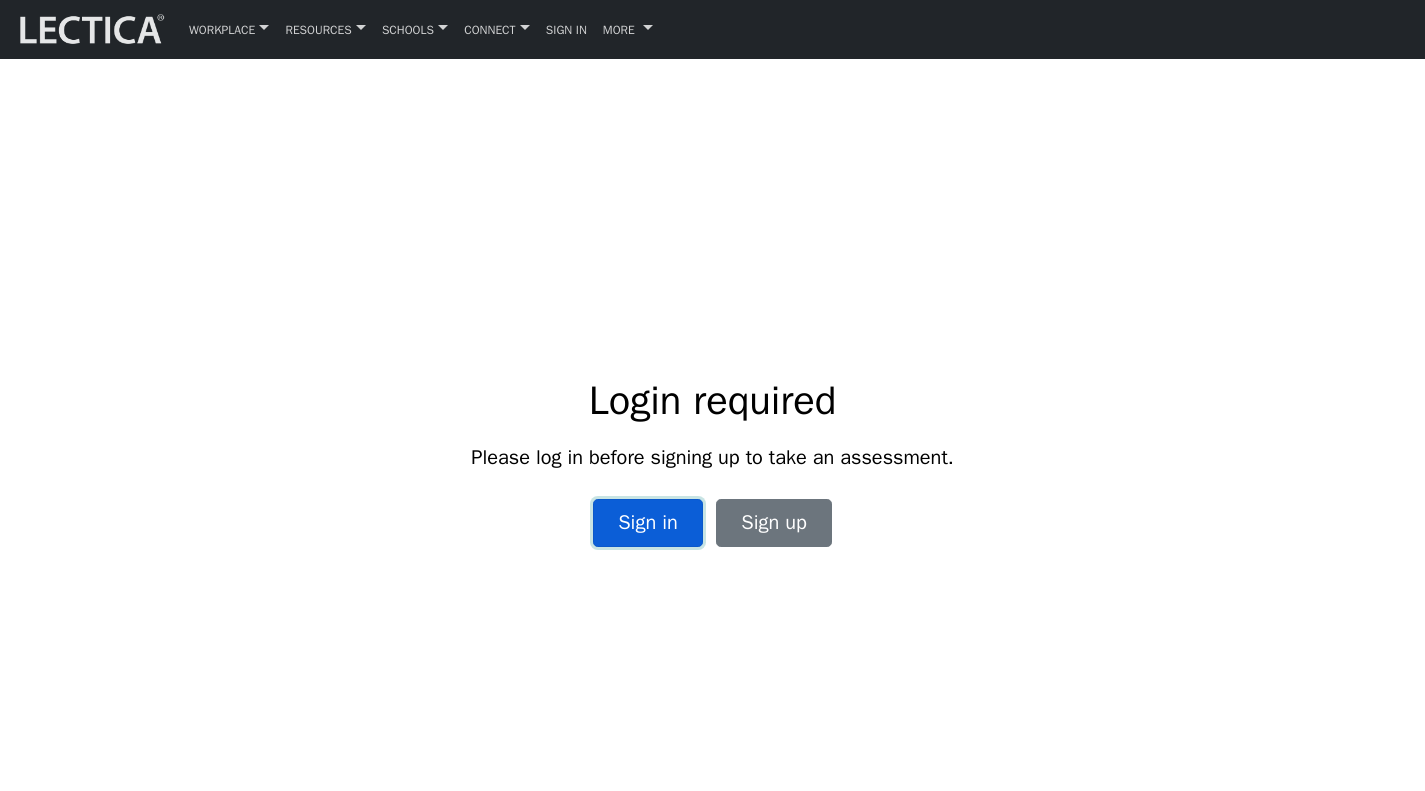 click on "Sign in" at bounding box center (648, 523) 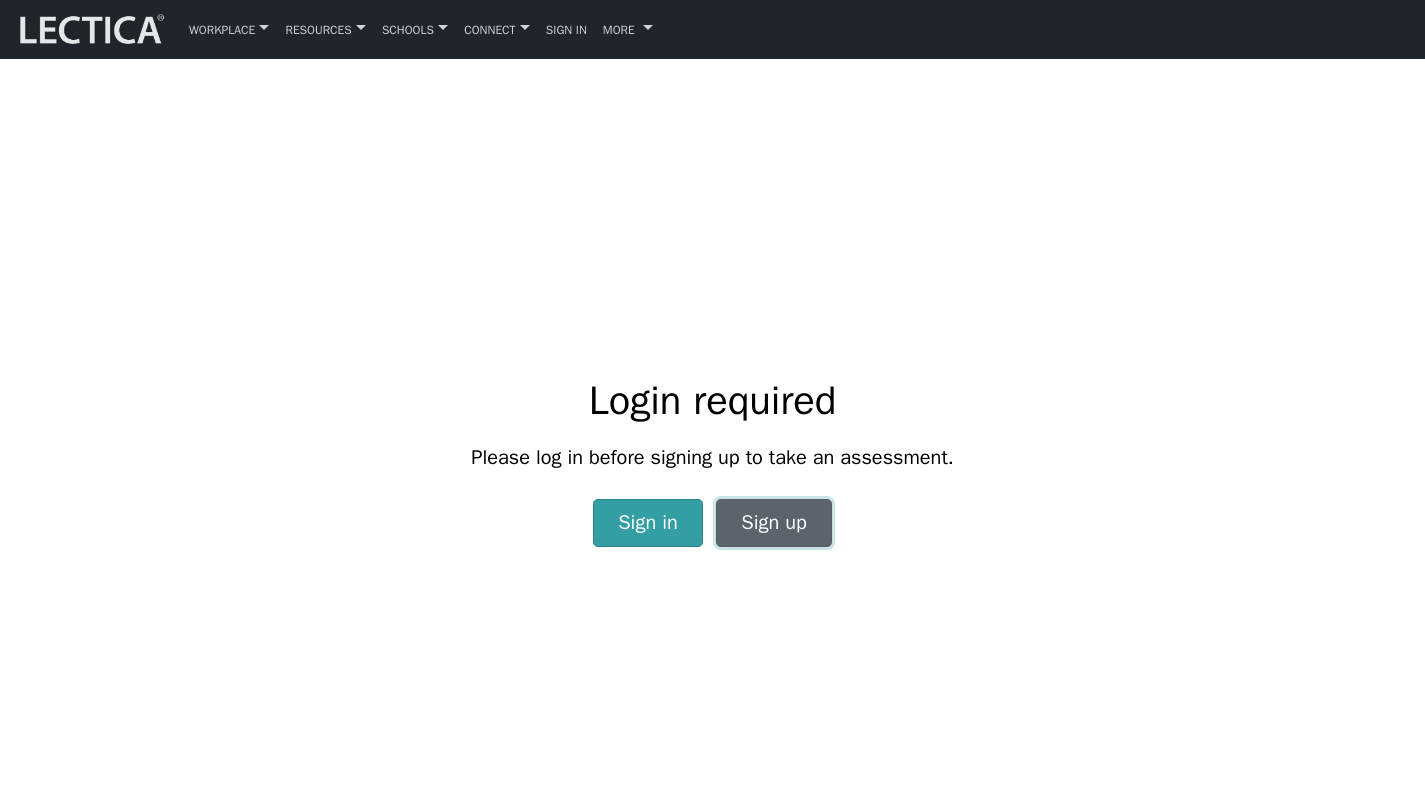 click on "Sign up" at bounding box center (774, 523) 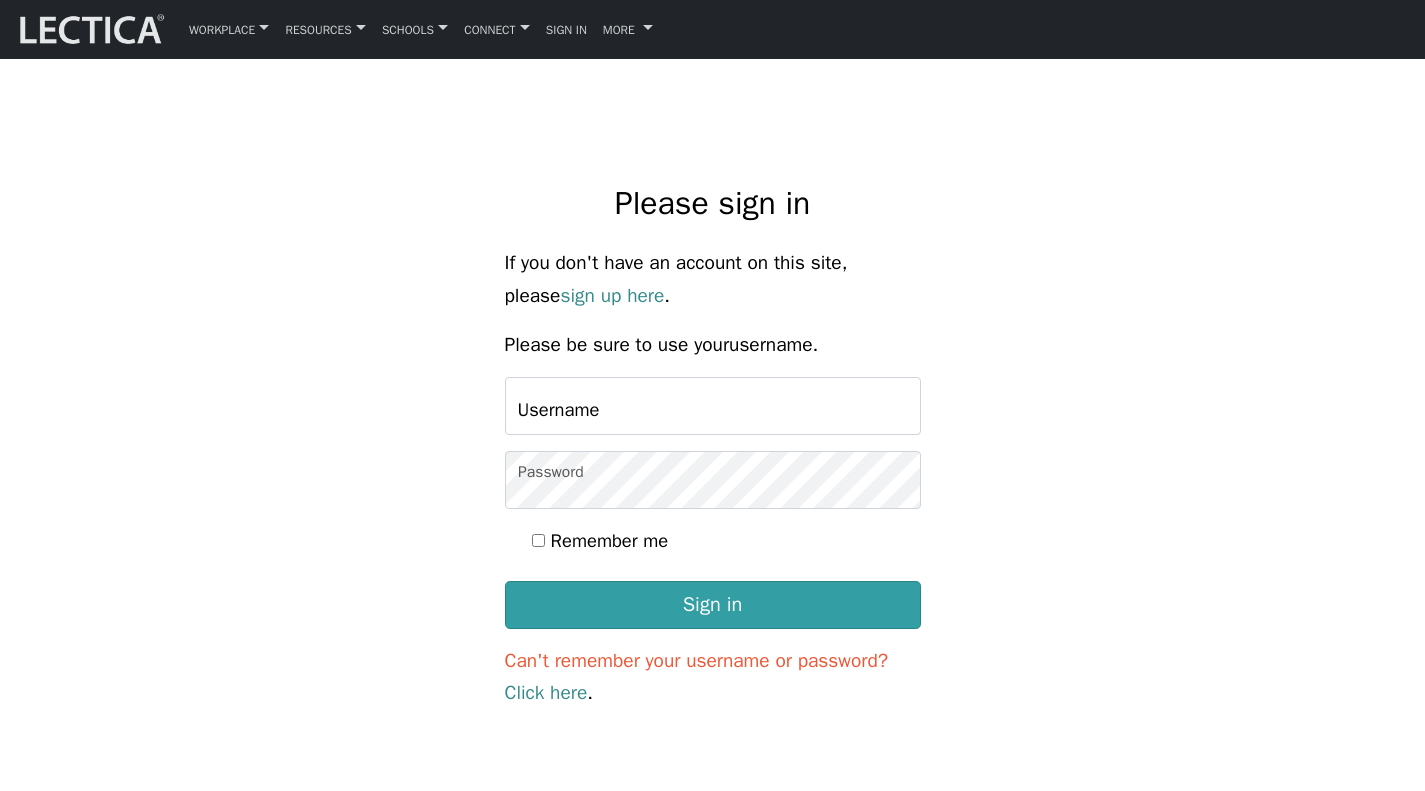 scroll, scrollTop: 0, scrollLeft: 0, axis: both 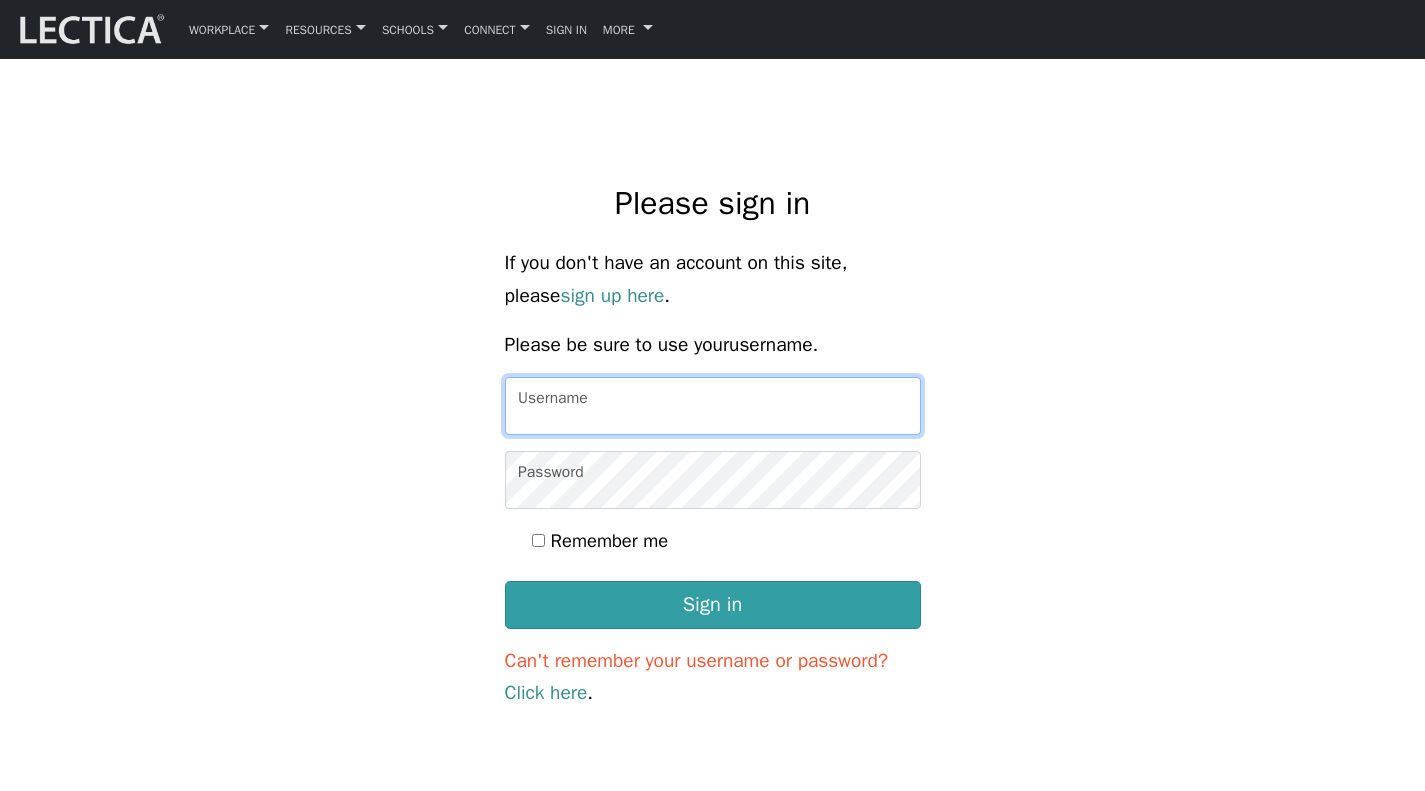click on "Username" at bounding box center (713, 406) 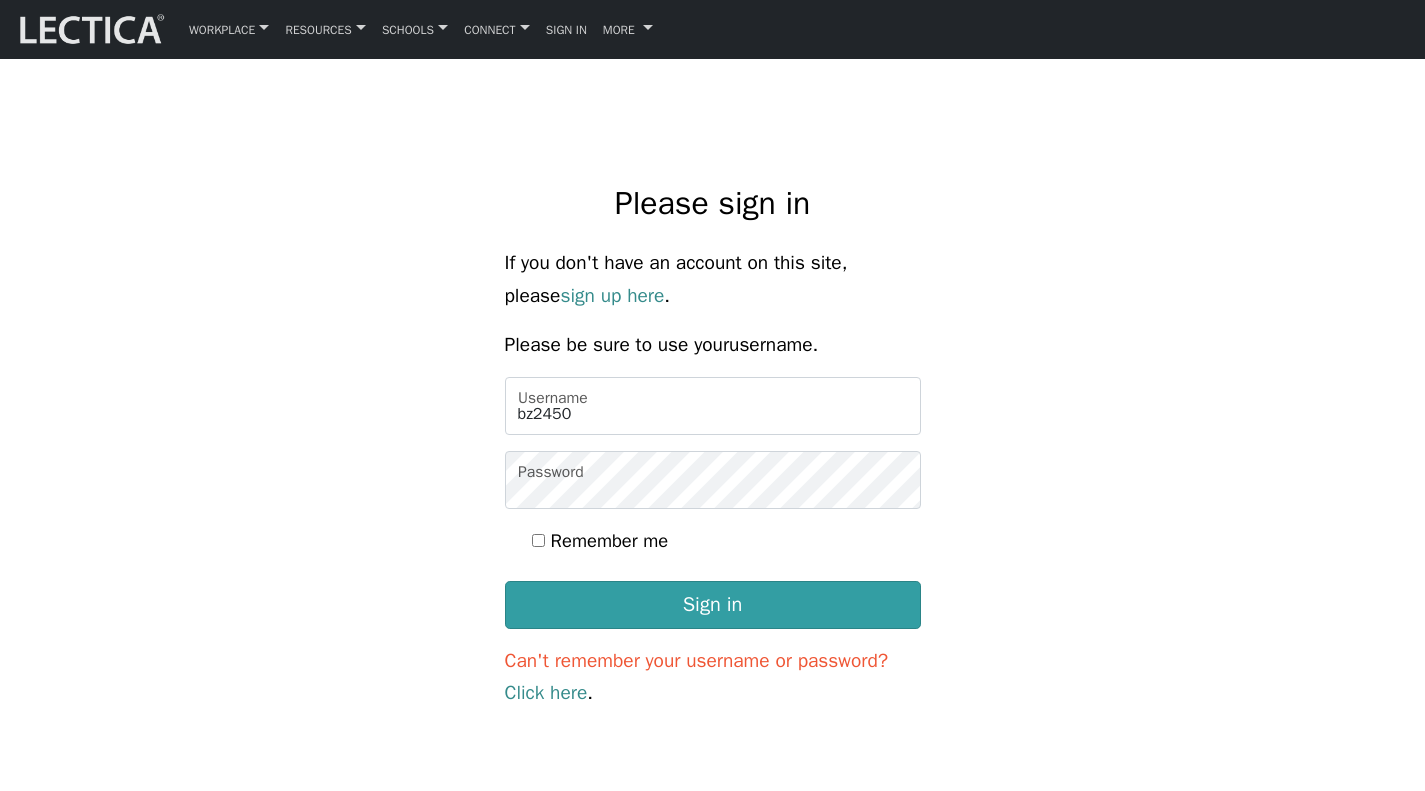 click on "Click here" at bounding box center [546, 693] 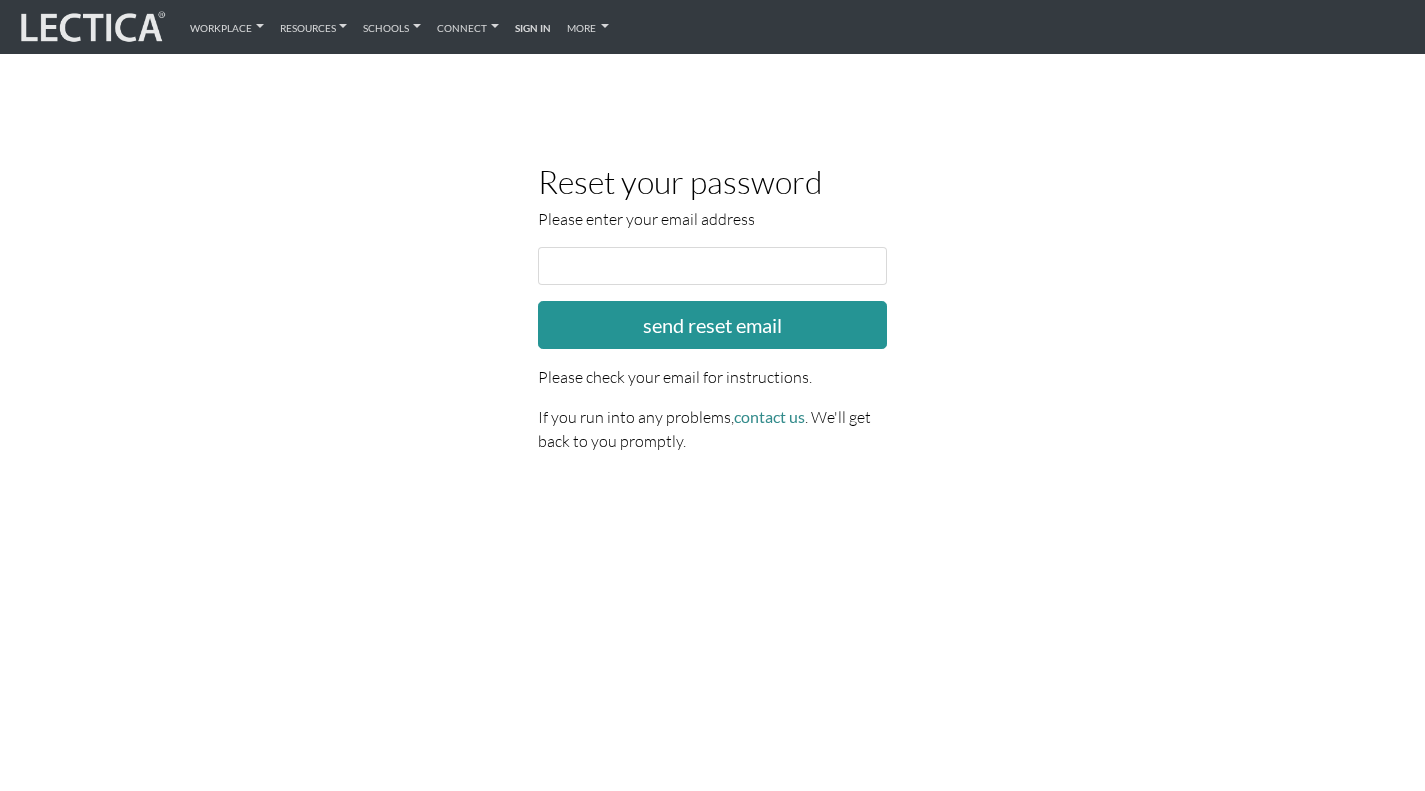 scroll, scrollTop: 0, scrollLeft: 0, axis: both 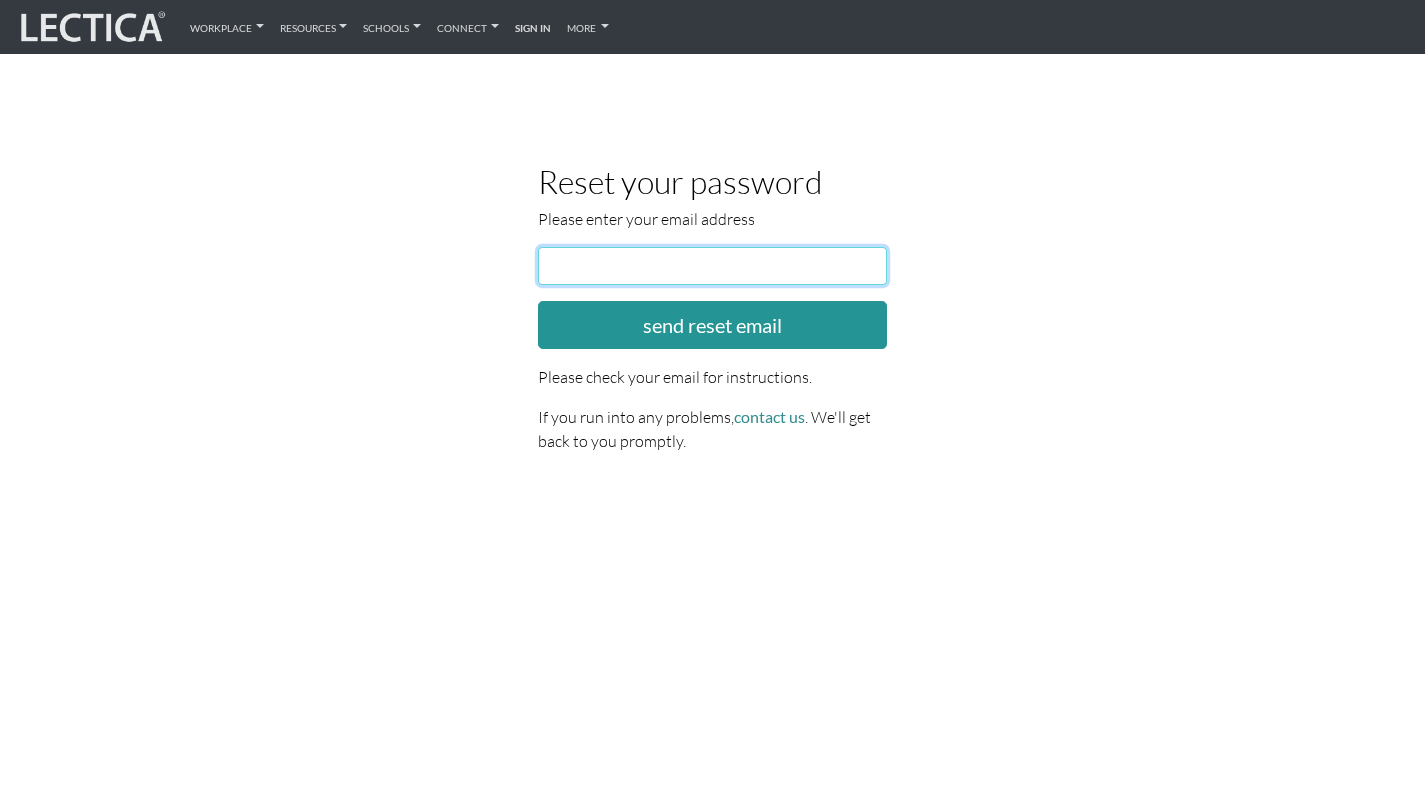 click at bounding box center [713, 266] 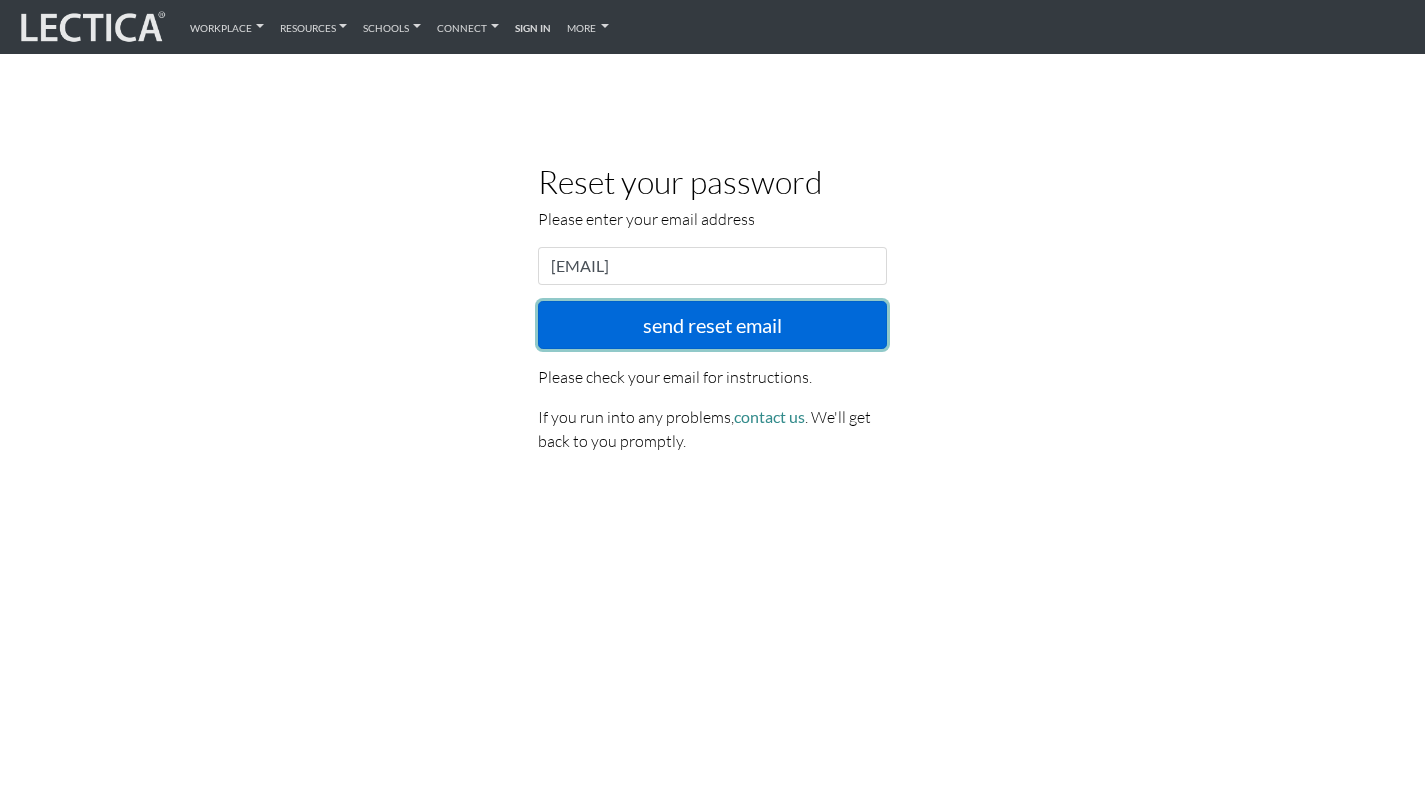 click on "send reset email" at bounding box center [713, 325] 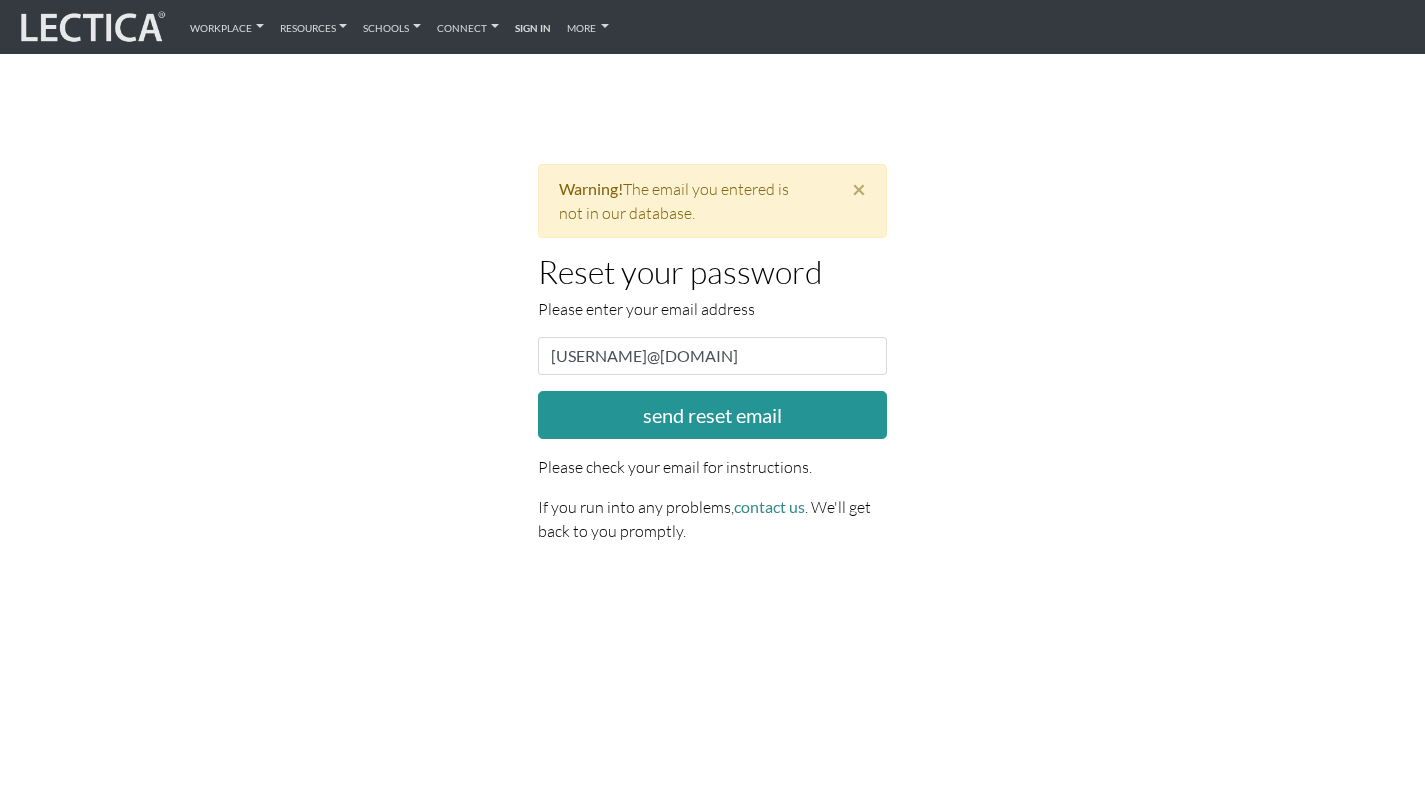 scroll, scrollTop: 0, scrollLeft: 0, axis: both 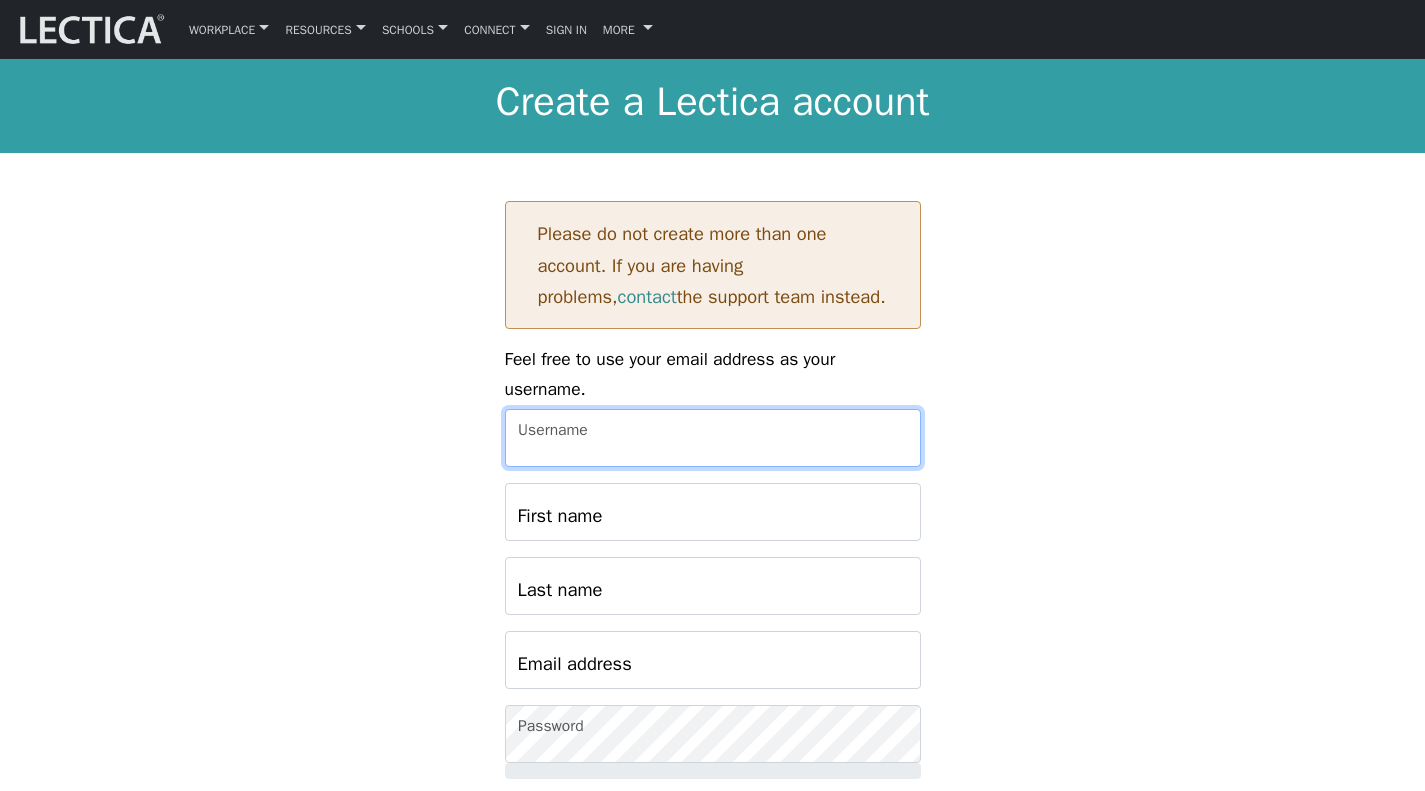 click on "Username" at bounding box center (713, 438) 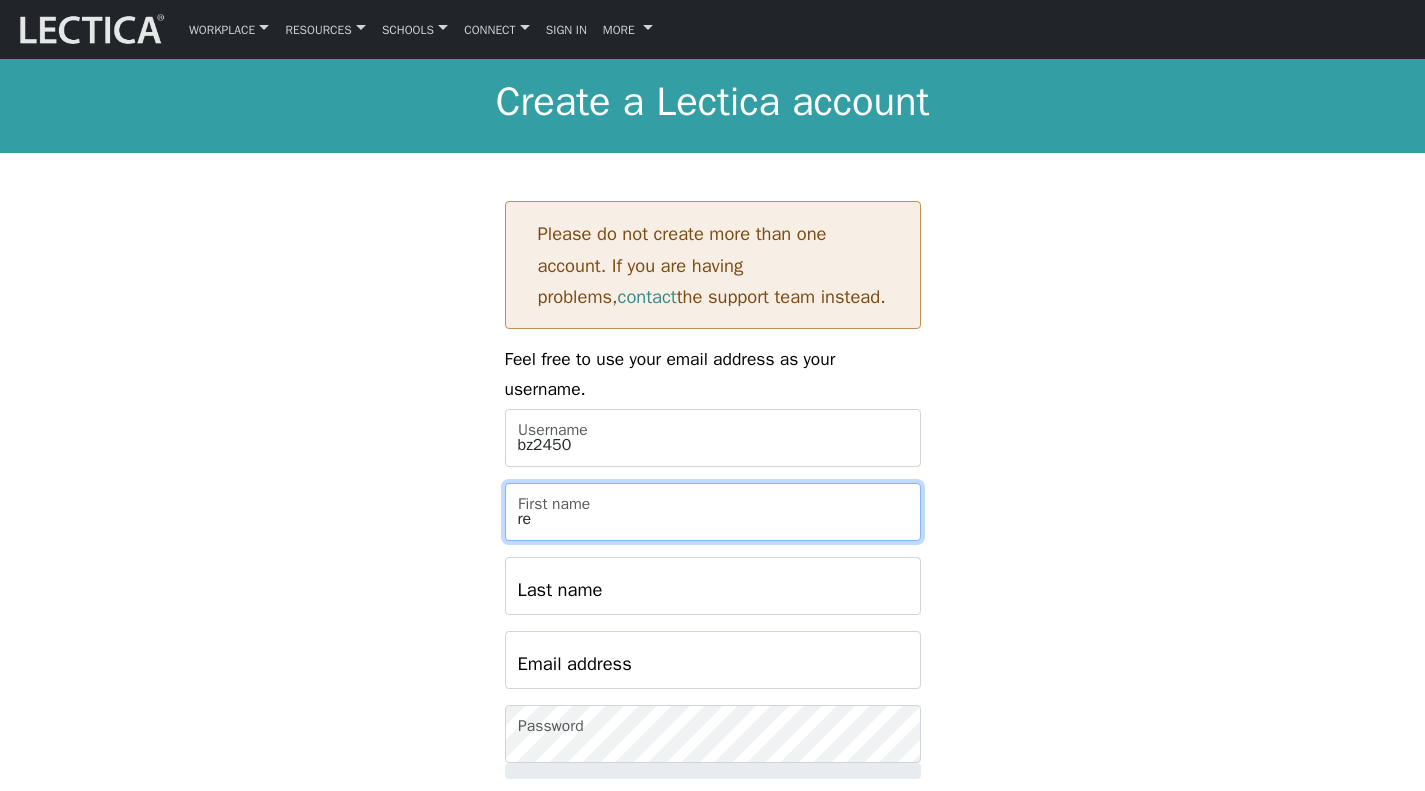 type on "r" 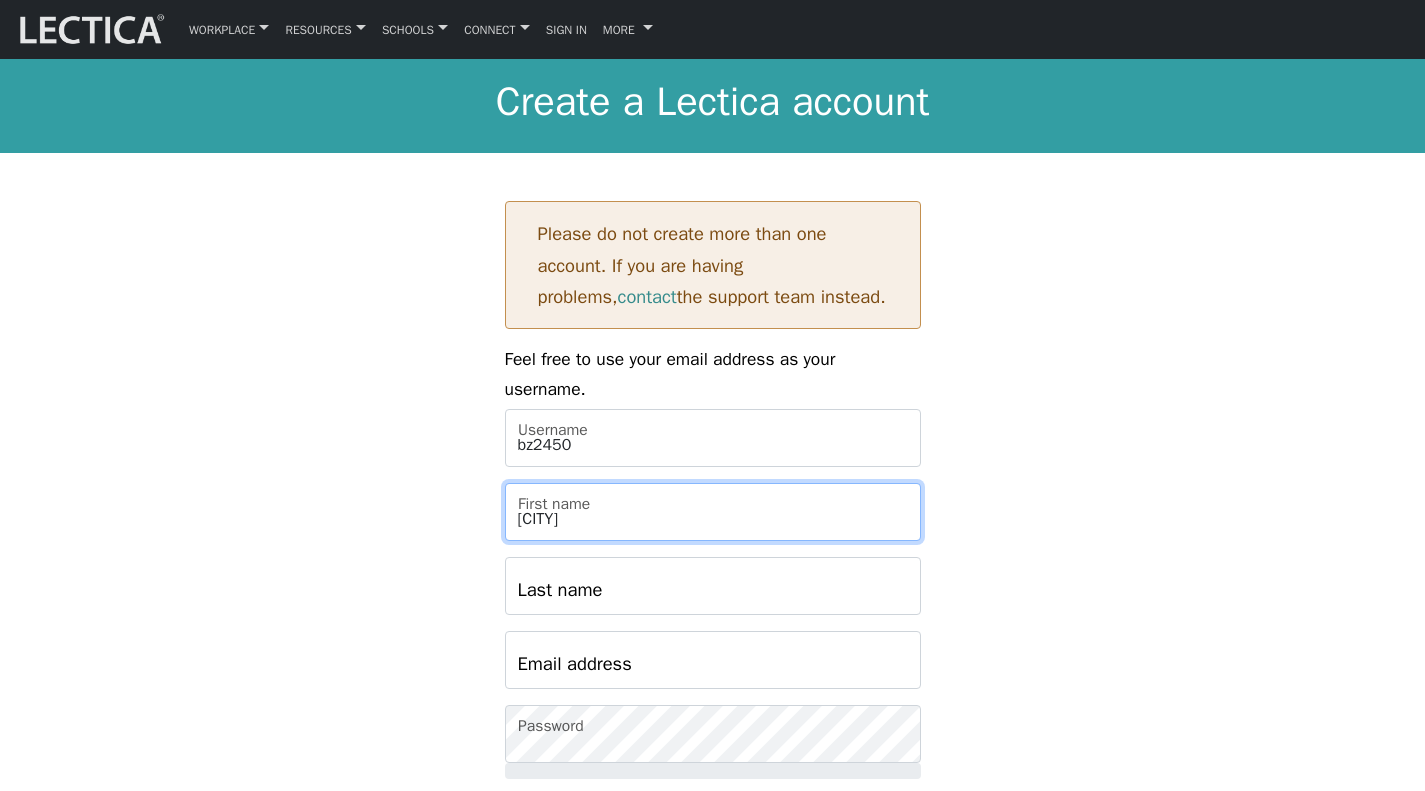 type on "[CITY]" 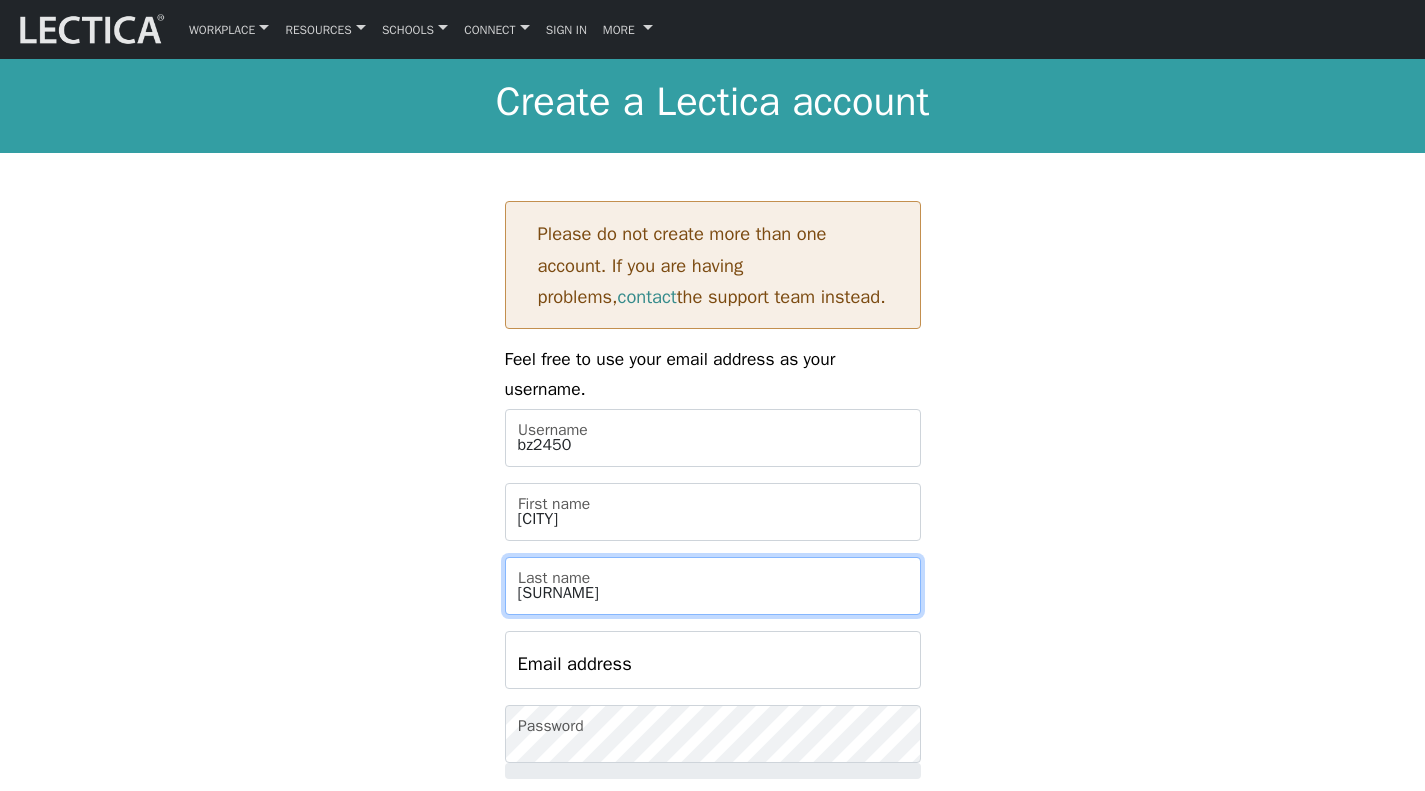 type on "[SURNAME]" 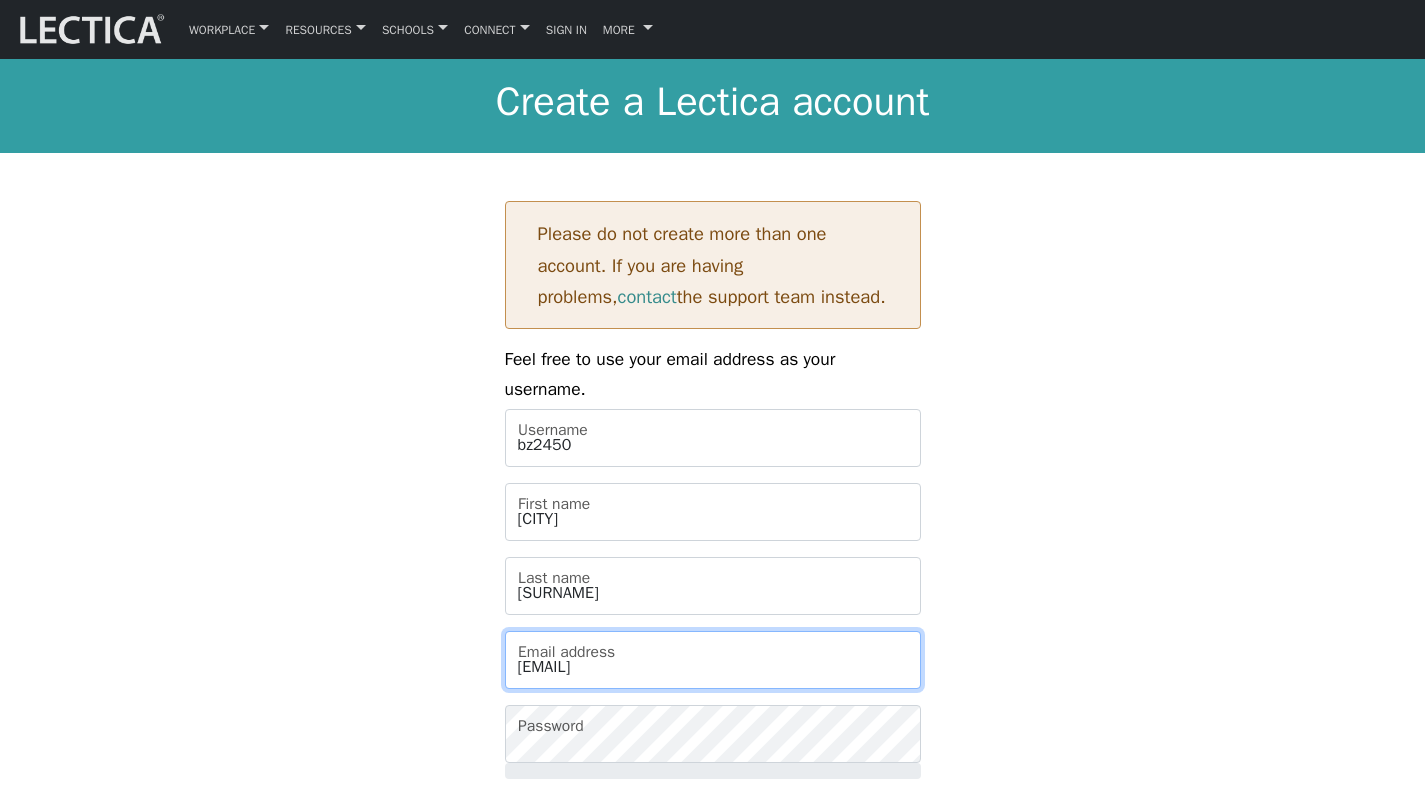type on "[EMAIL]" 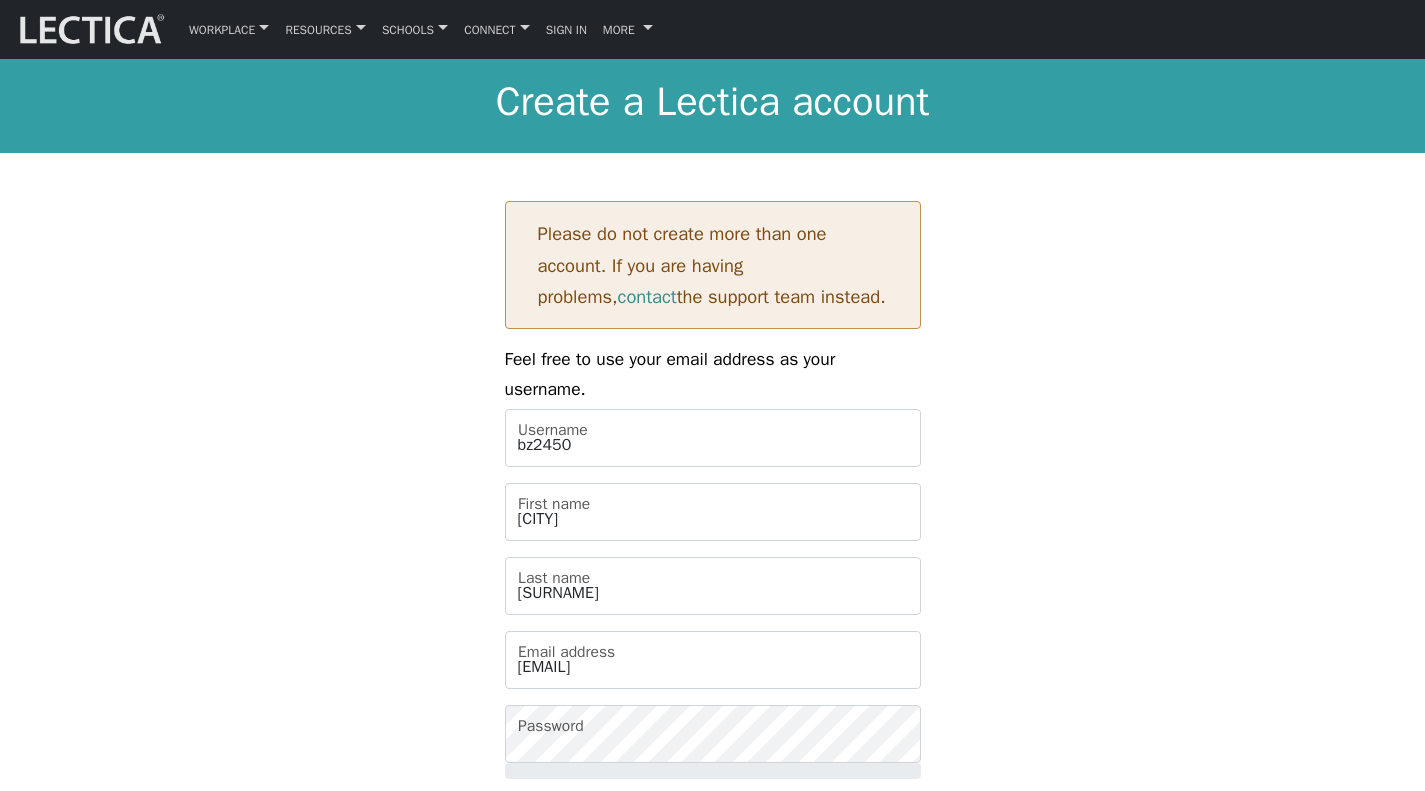 select on "[NUMBER]" 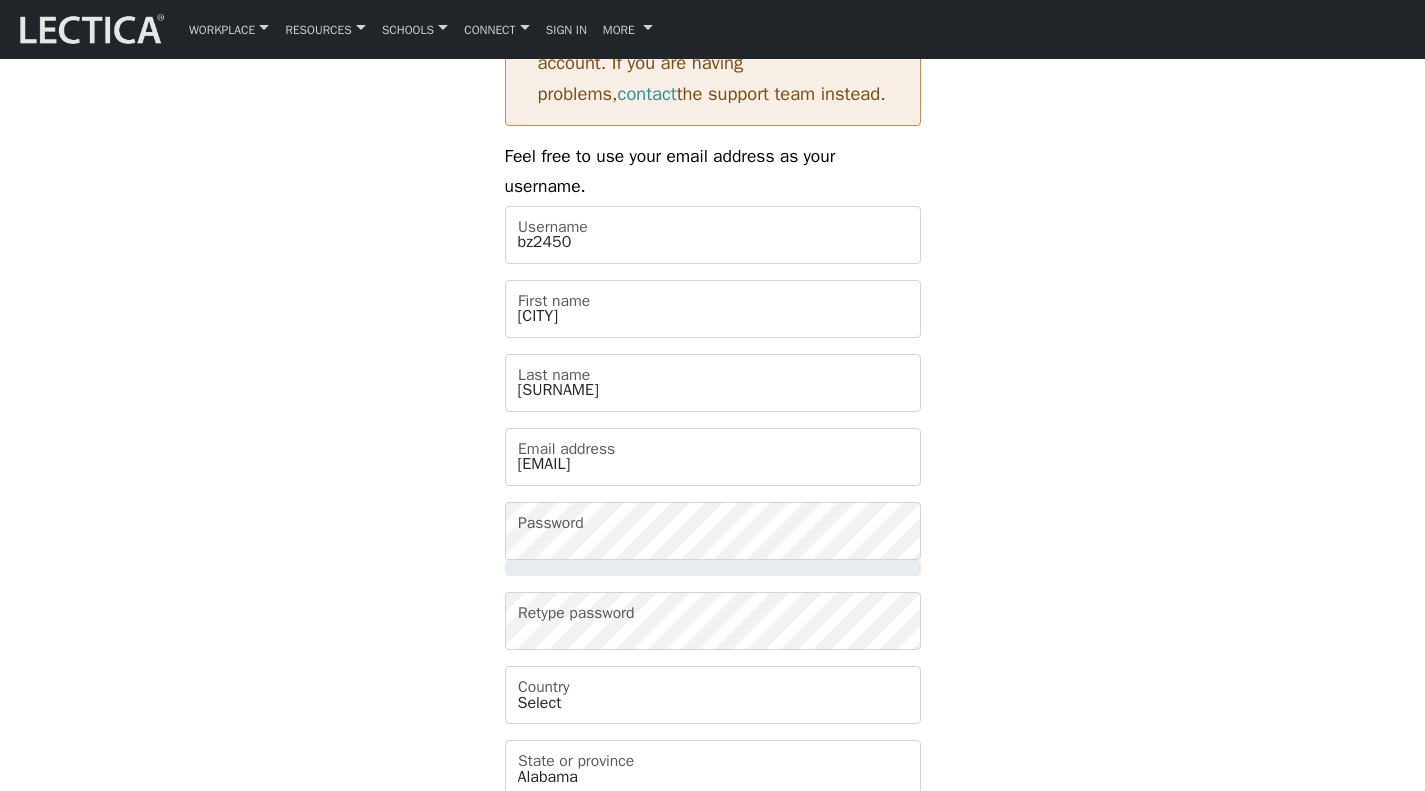 scroll, scrollTop: 204, scrollLeft: 0, axis: vertical 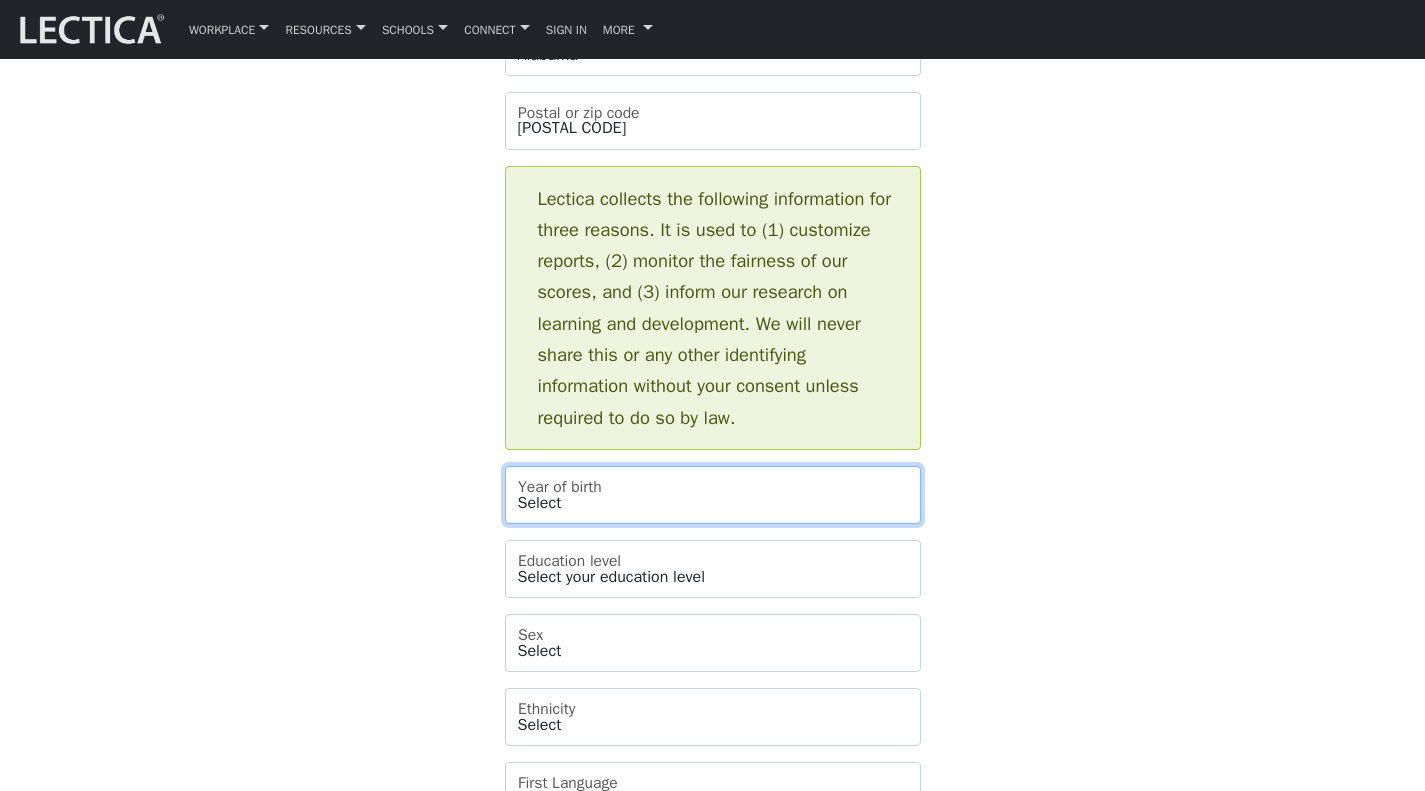 click on "Select
2019
2018
2017
2016
2015
2014
2013
2012
2011
2010
2009
2008
2007
2006
2005
2004
2003
2002
2001
2000
1999
1998
1997
1996
1995
1994
1993
1992
1991
1990
1989
1988
1987
1986
1985
1984
1983
1982
1981
1980
1979
1978
1977
1976
1975
1974
1973
1972
1971
1970
1969
1968
1967
1966
1965
1964
1963
1962
1961
1960
1959
1958
1957
1956
1955
1954
1953
1952
1951
1950
1949
1948
1947
1946
1945
1944
1943
1942
1941
1940
1939
1938
1937
1936
1935
1934
1933
1932
1931
1930
1929
1928
1927
1926
1925
1924
1923
1922
1921" at bounding box center [713, 495] 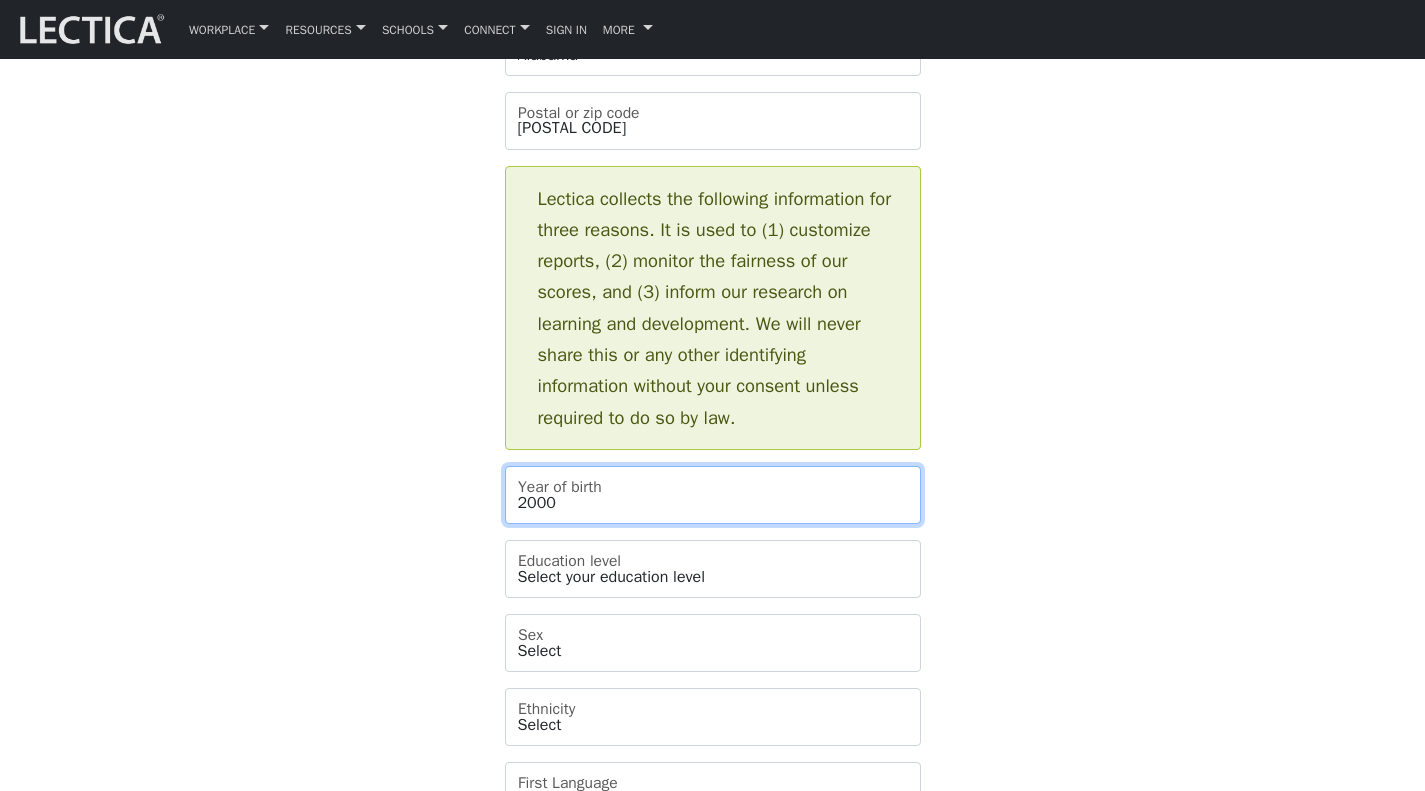 click on "Select
2019
2018
2017
2016
2015
2014
2013
2012
2011
2010
2009
2008
2007
2006
2005
2004
2003
2002
2001
2000
1999
1998
1997
1996
1995
1994
1993
1992
1991
1990
1989
1988
1987
1986
1985
1984
1983
1982
1981
1980
1979
1978
1977
1976
1975
1974
1973
1972
1971
1970
1969
1968
1967
1966
1965
1964
1963
1962
1961
1960
1959
1958
1957
1956
1955
1954
1953
1952
1951
1950
1949
1948
1947
1946
1945
1944
1943
1942
1941
1940
1939
1938
1937
1936
1935
1934
1933
1932
1931
1930
1929
1928
1927
1926
1925
1924
1923
1922
1921" at bounding box center (713, 495) 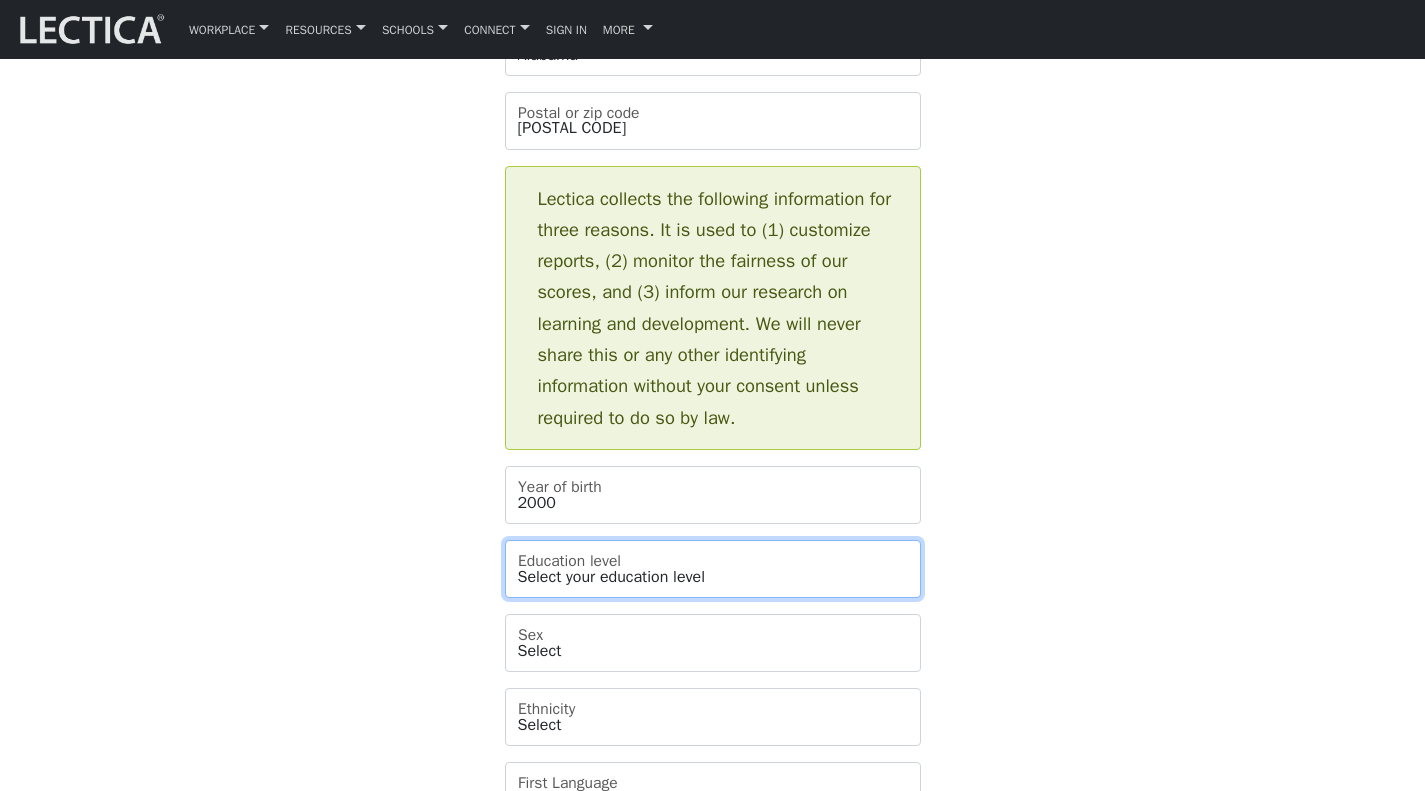click on "Select your education level
toddler
pre-pre-pre-k
pre-pre-k
pre-k
Kindergarten
1st grade
2nd grade
3rd grade
4th grade
5th grade
6th grade
7th grade
8th grade
9th grade
10th grade
11th grade
12th grade
1st year college
2nd year college
3rd year college
4th year college
1 year masters degree
2 year masters degree
1st year doctoral study
2nd year doctoral study or 2 masters deg
3rd year doctoral study
Ph.D. or 3 masters degrees
Post-doctoral study
2 or more Ph.D.'s" at bounding box center (713, 569) 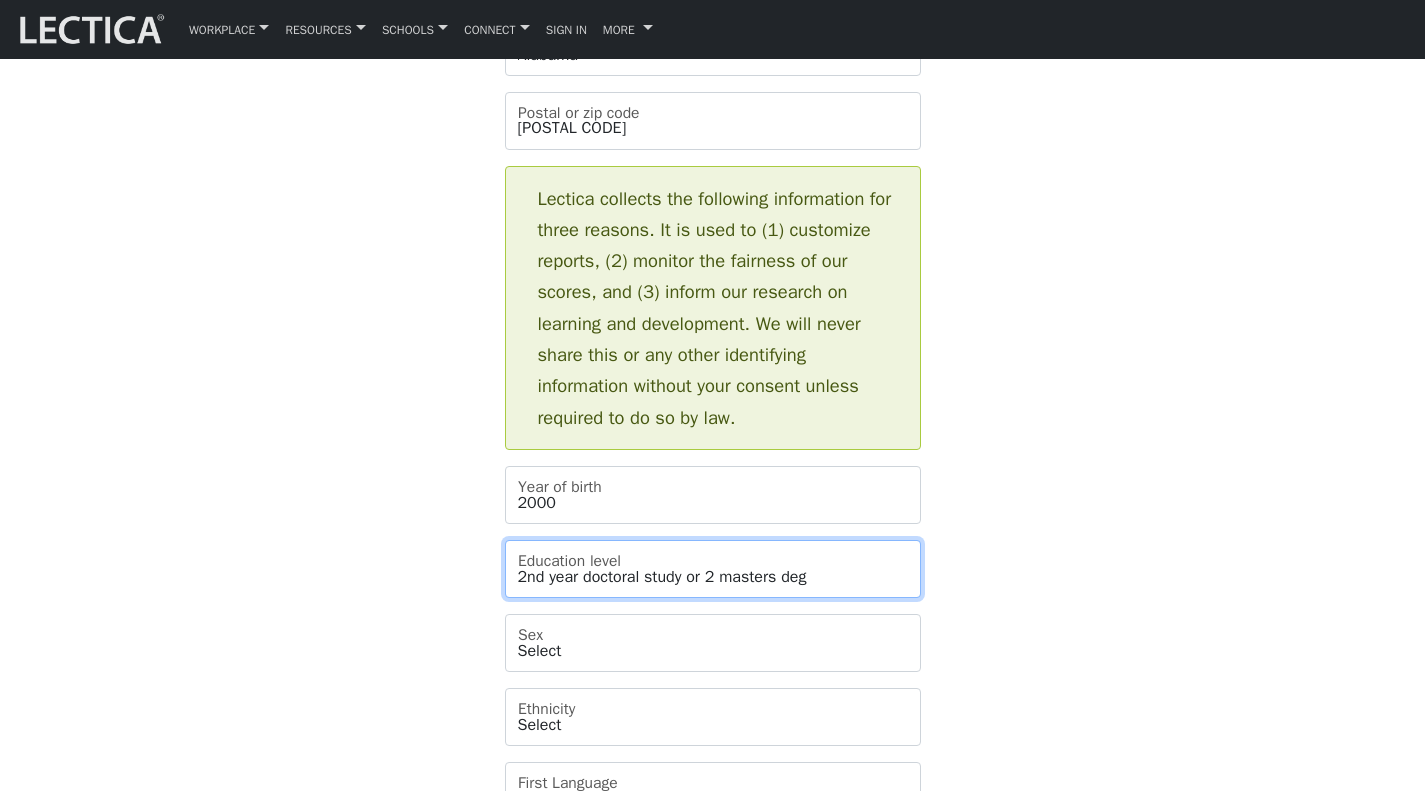 click on "Select your education level
toddler
pre-pre-pre-k
pre-pre-k
pre-k
Kindergarten
1st grade
2nd grade
3rd grade
4th grade
5th grade
6th grade
7th grade
8th grade
9th grade
10th grade
11th grade
12th grade
1st year college
2nd year college
3rd year college
4th year college
1 year masters degree
2 year masters degree
1st year doctoral study
2nd year doctoral study or 2 masters deg
3rd year doctoral study
Ph.D. or 3 masters degrees
Post-doctoral study
2 or more Ph.D.'s" at bounding box center (713, 569) 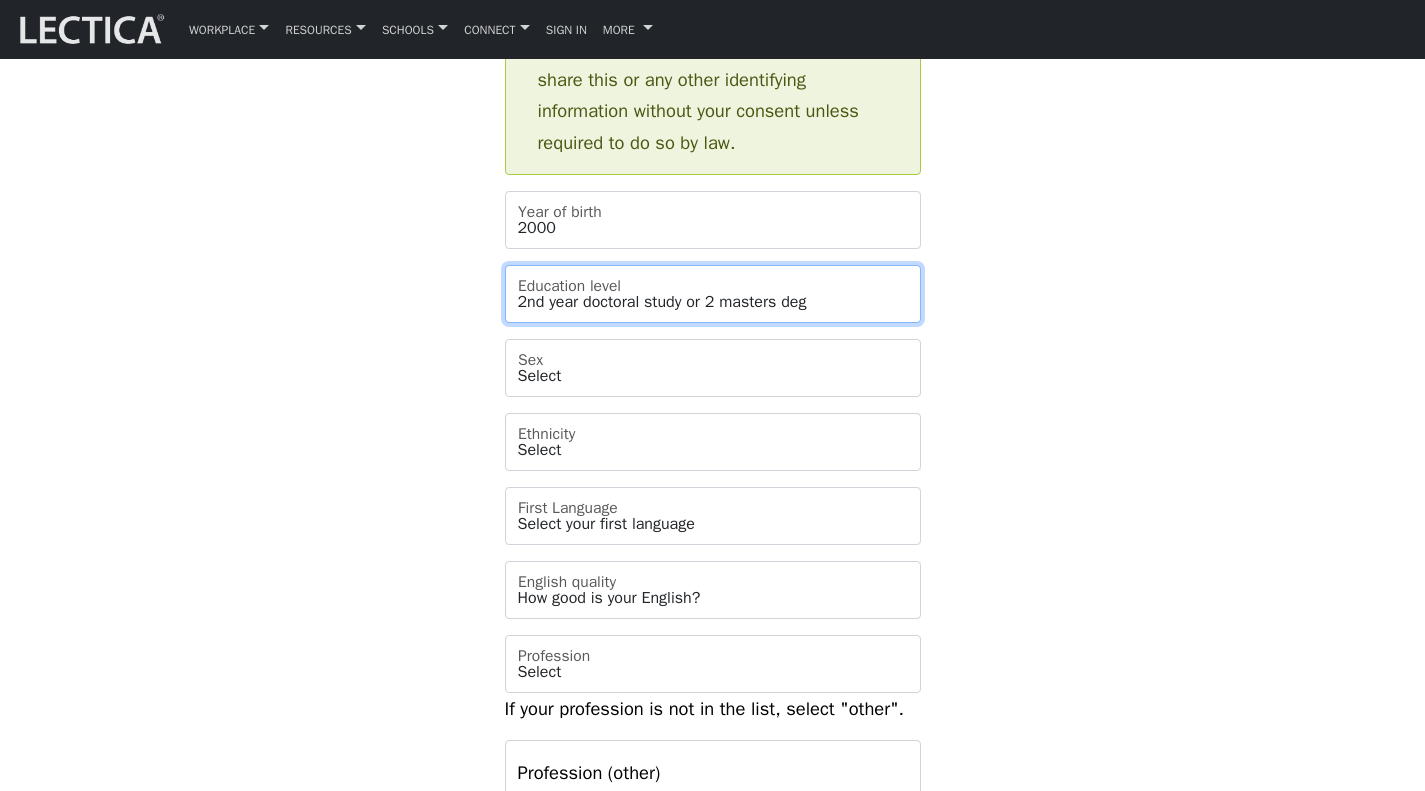 scroll, scrollTop: 1201, scrollLeft: 0, axis: vertical 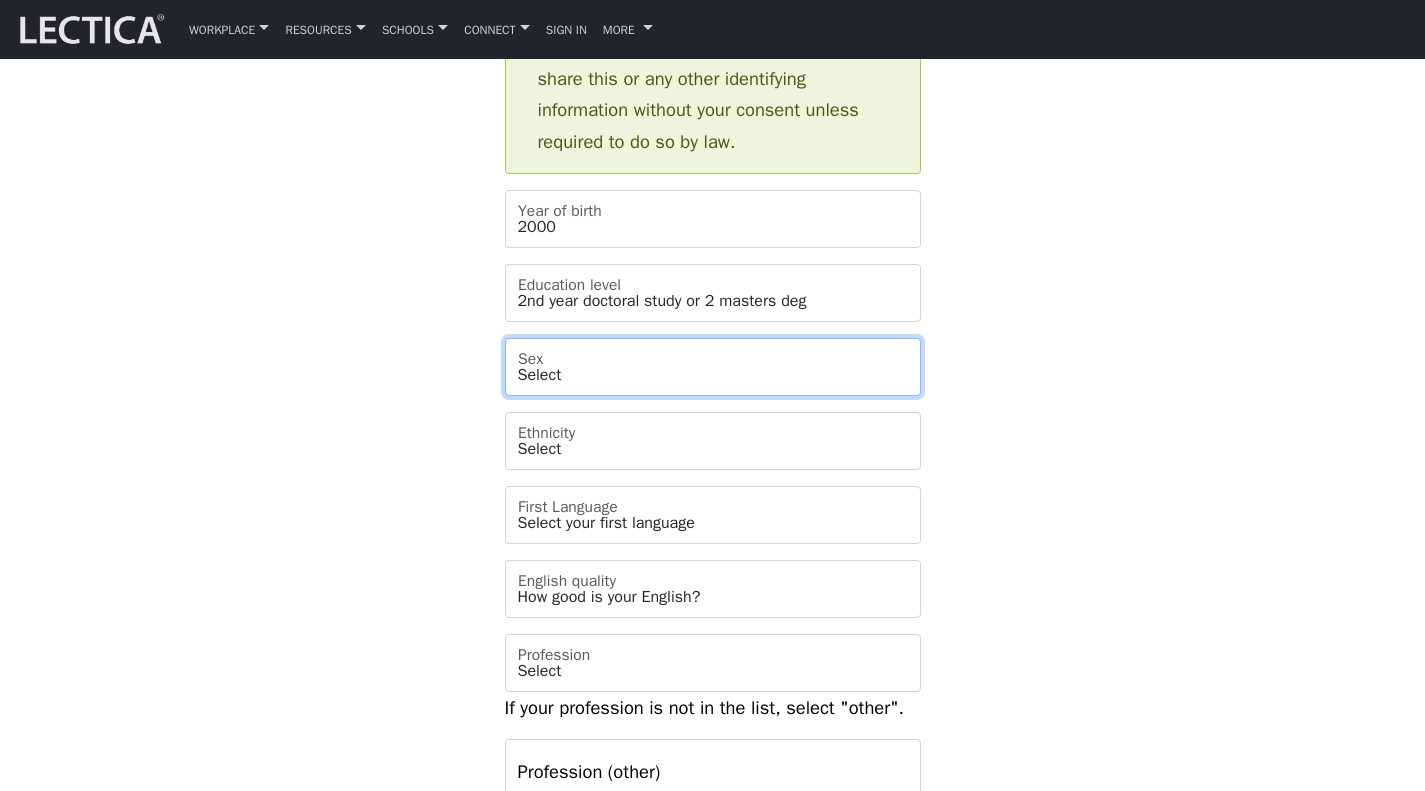 click on "Select
Male
Female
Binary
Non-binary
Opt out" at bounding box center [713, 367] 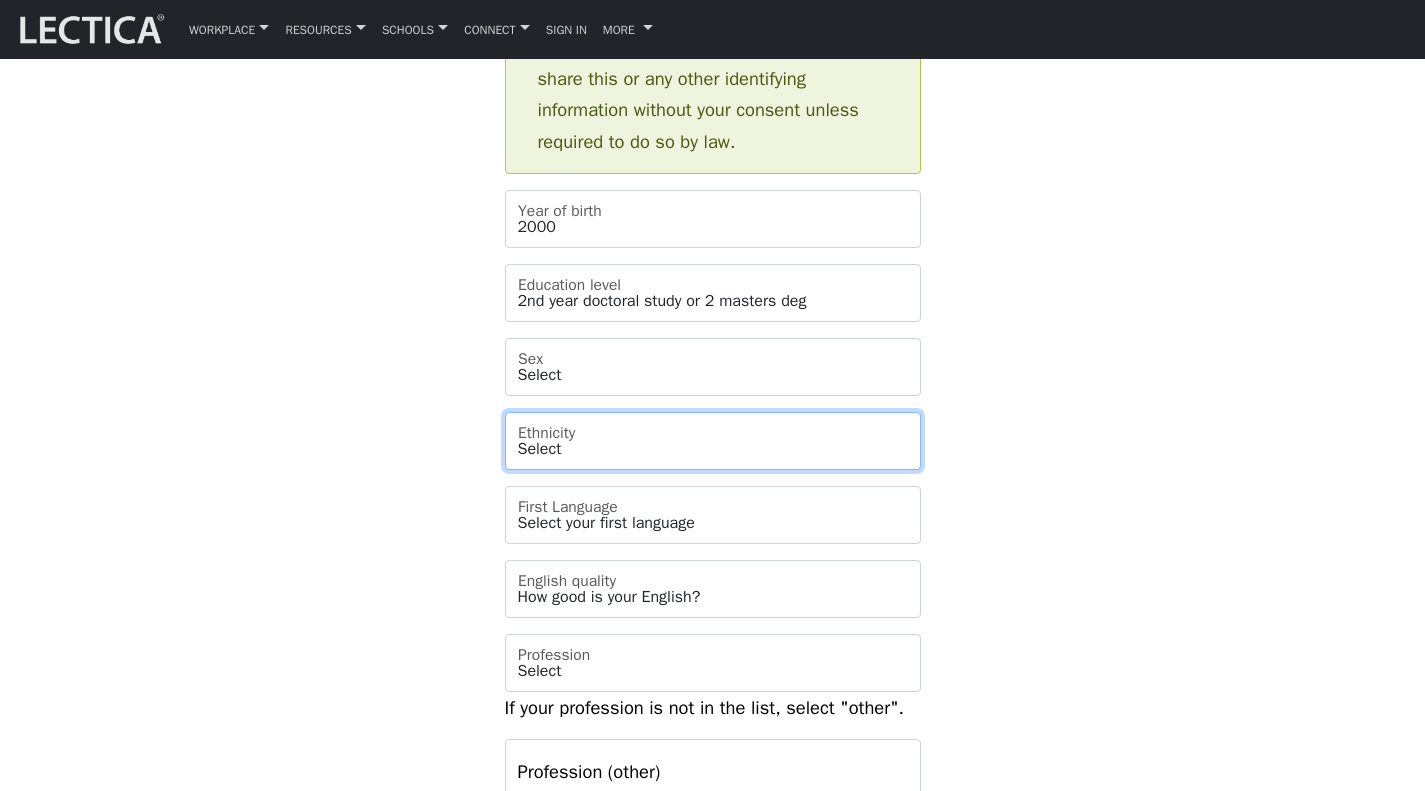 click on "[CATEGORY]" at bounding box center (713, 441) 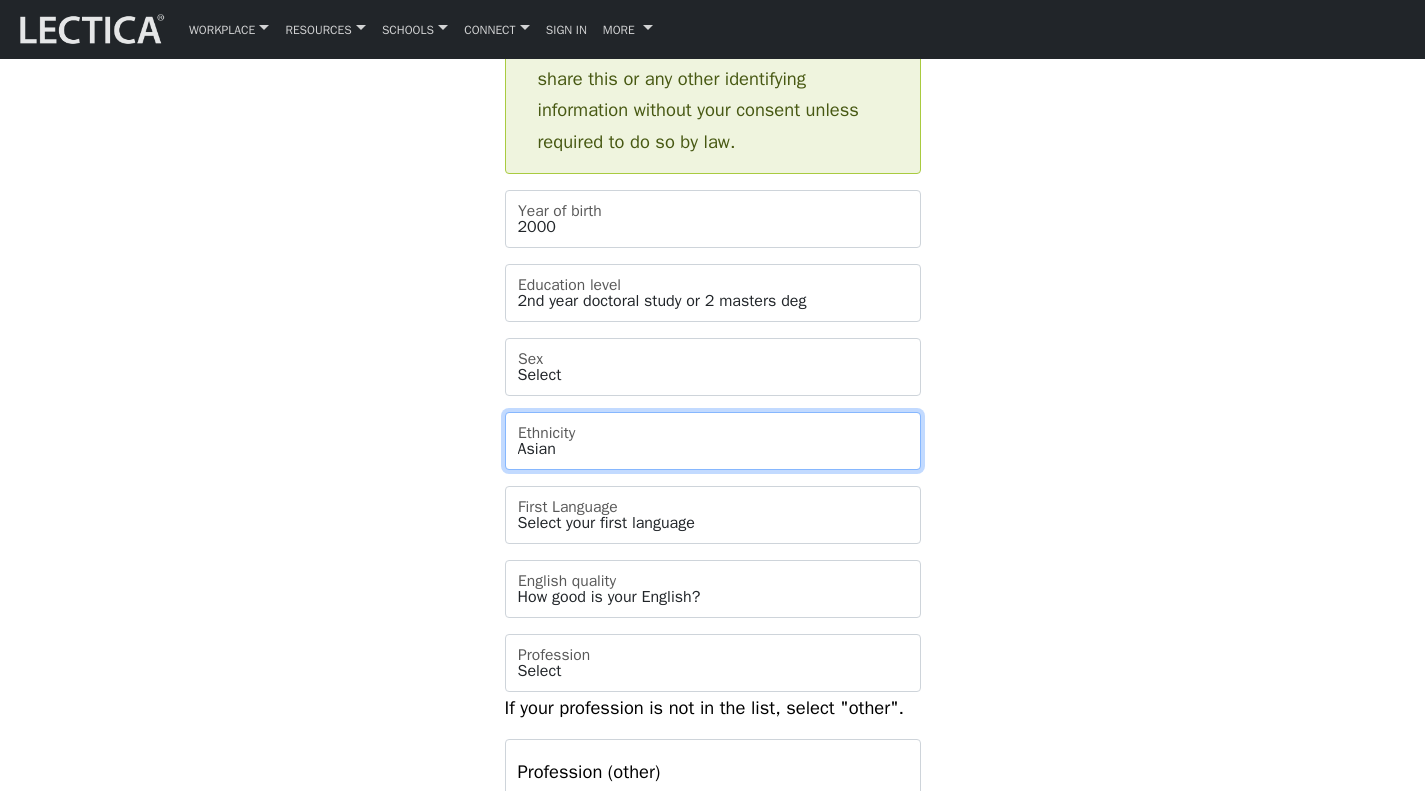 click on "[CATEGORY]" at bounding box center [713, 441] 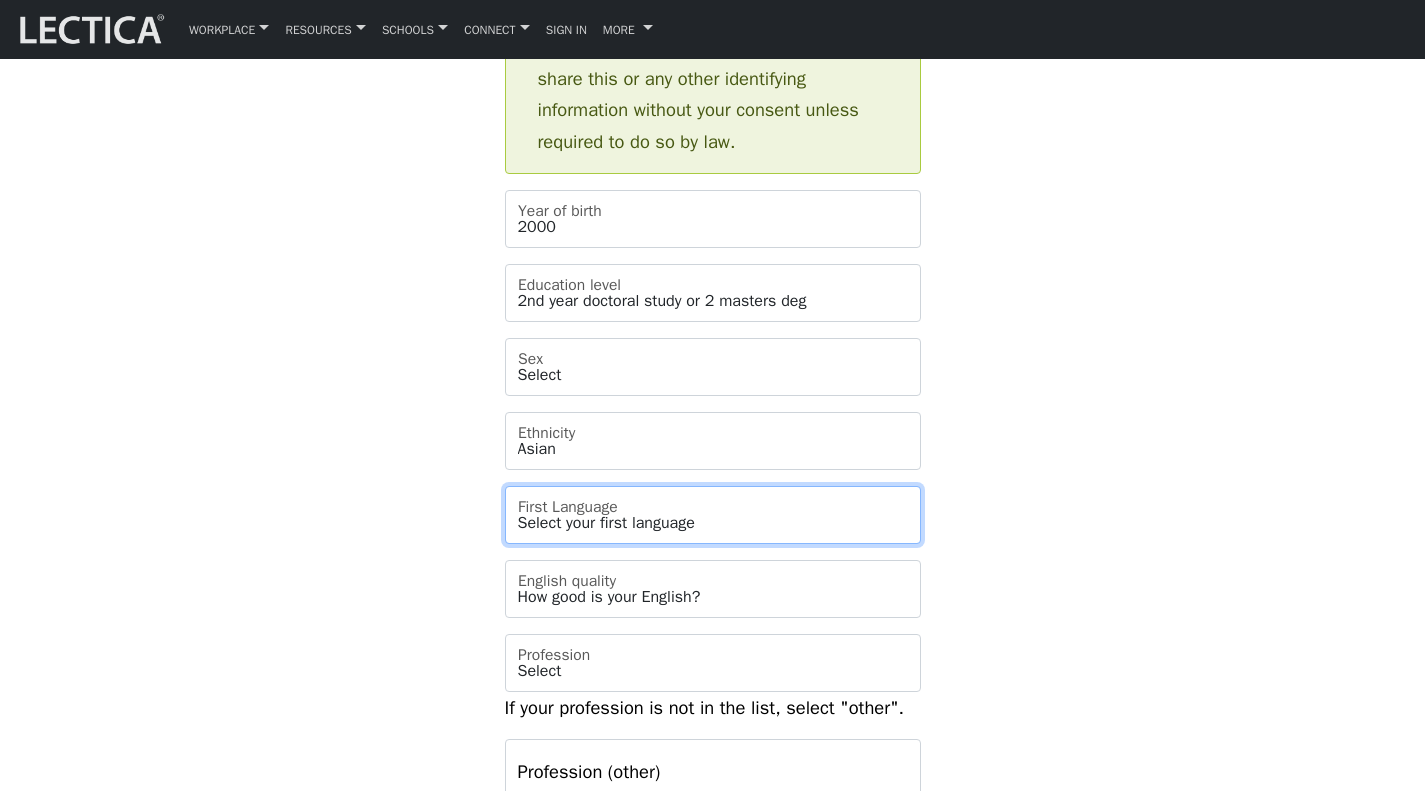 click on "Select your first language
Abkhazian
Achinese
Acoli
Adangme
Adyghe
Afar
Afrihili
Afrikaans
Aghem
Ainu
Akan
Akkadian
Akoose
Alabama
Albanian
Aleut
Algerian Arabic
American English
American Sign Language
Amharic
Ancient Egyptian
Ancient Greek
Angika
Anguilla
Ao Naga
Arabic
Aragonese
Aramaic
Aranda
Araona
Arapaho
Arawak
Armenian
Aromanian
Arpitan
Assamese
Asturian
Asu
Atsam
Australian English
Austrian German
Avaric
Avestan
Awadhi
Aymara
Azerbaijani
Badaga
Bafia
Bafut
Bakhtiari
Balinese
Baluchi
Bambara
Bamun
Bangladesh
Banjar
Basaa
Bashkir
Basque
Batak Toba
Bavarian
Beja
Belarus
Belarusian
Bemba
Bena
Bengali
Betawi
Bhojpuri
Bikol
Bini
Bishnupriya" at bounding box center (713, 515) 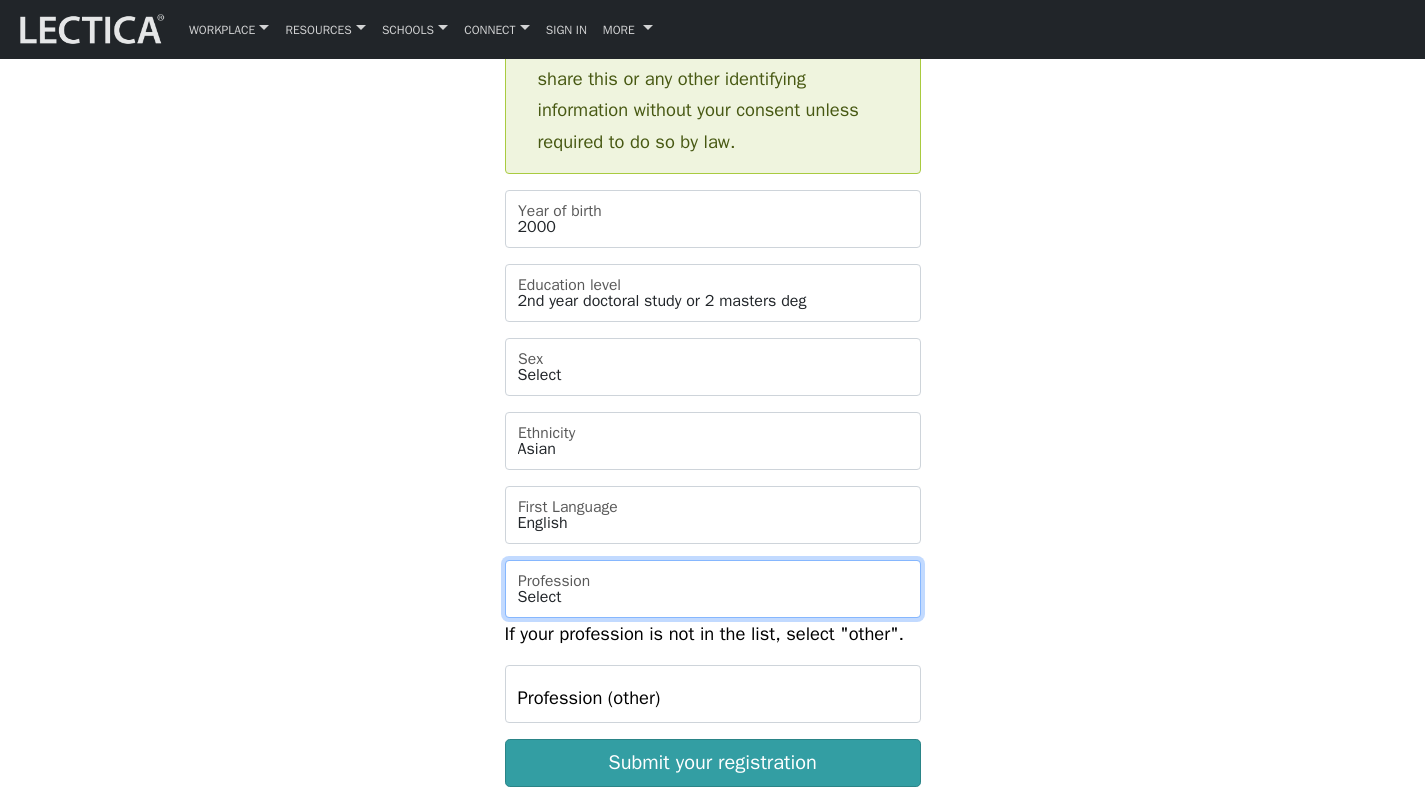 click on "Select
academic
accounting/finance
administration
arts: performing
arts: visual
athletics
banking
bard
business (general)
clergy
coaching/consulting
communications
counselling/psychotherapy
economics
education: admin 13+
education: admin K-12
educational assessment
education: policy 13+
education: policy K-12
education: program evaluation
education: teacher educator
education: teaching (13+)
education: teaching (K-12)
engineering
entrepreneurship
farming
government
health care: alternative
health care: conventional
human resources
hunter-gatherer
insurance
labor
law
management
manufacturing
media
military
networking
OPT OUT
(other)
philanthropy
politics
protective services
psychometrics
public relations
research
sales/marketing
scribe
service industry" at bounding box center [713, 589] 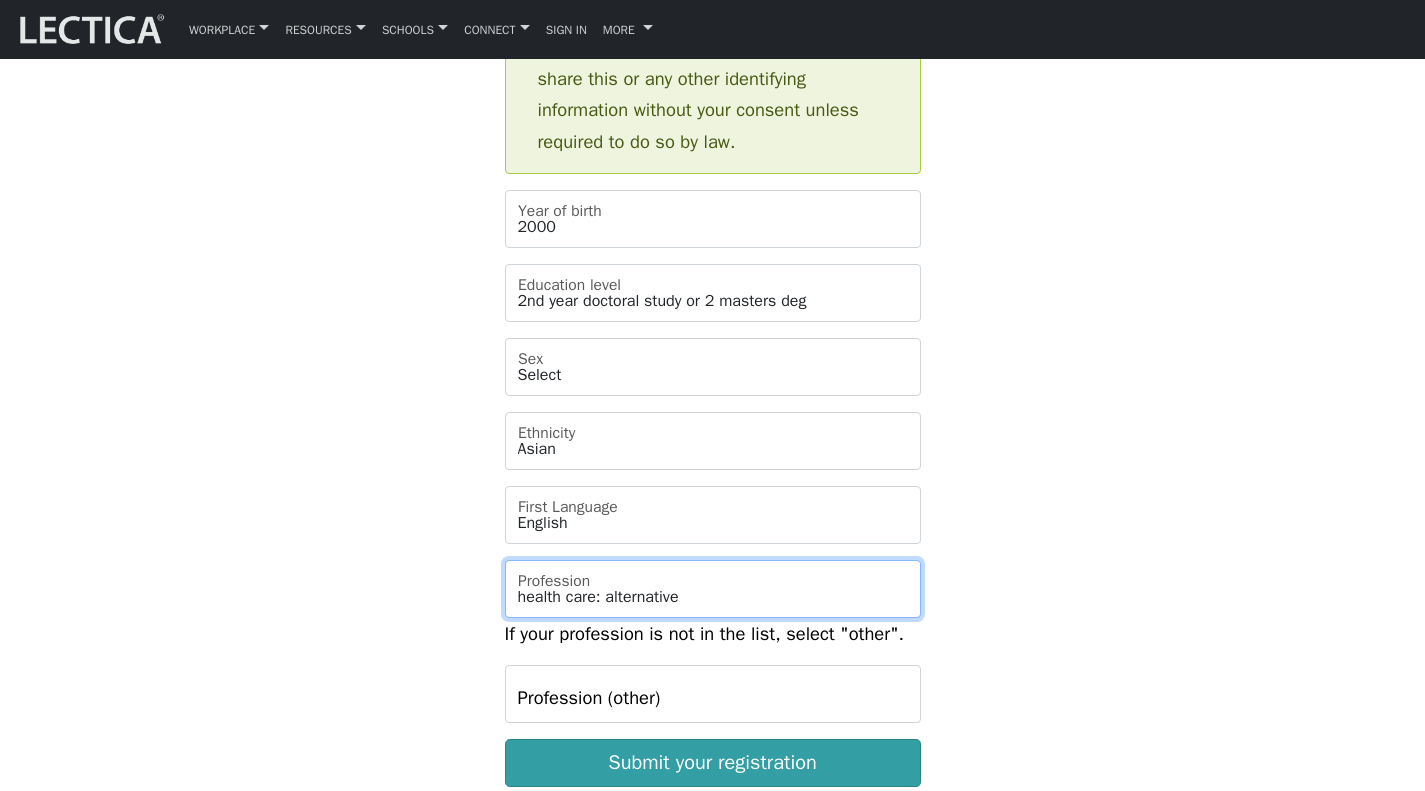 click on "Select
academic
accounting/finance
administration
arts: performing
arts: visual
athletics
banking
bard
business (general)
clergy
coaching/consulting
communications
counselling/psychotherapy
economics
education: admin 13+
education: admin K-12
educational assessment
education: policy 13+
education: policy K-12
education: program evaluation
education: teacher educator
education: teaching (13+)
education: teaching (K-12)
engineering
entrepreneurship
farming
government
health care: alternative
health care: conventional
human resources
hunter-gatherer
insurance
labor
law
management
manufacturing
media
military
networking
OPT OUT
(other)
philanthropy
politics
protective services
psychometrics
public relations
research
sales/marketing
scribe
service industry" at bounding box center [713, 589] 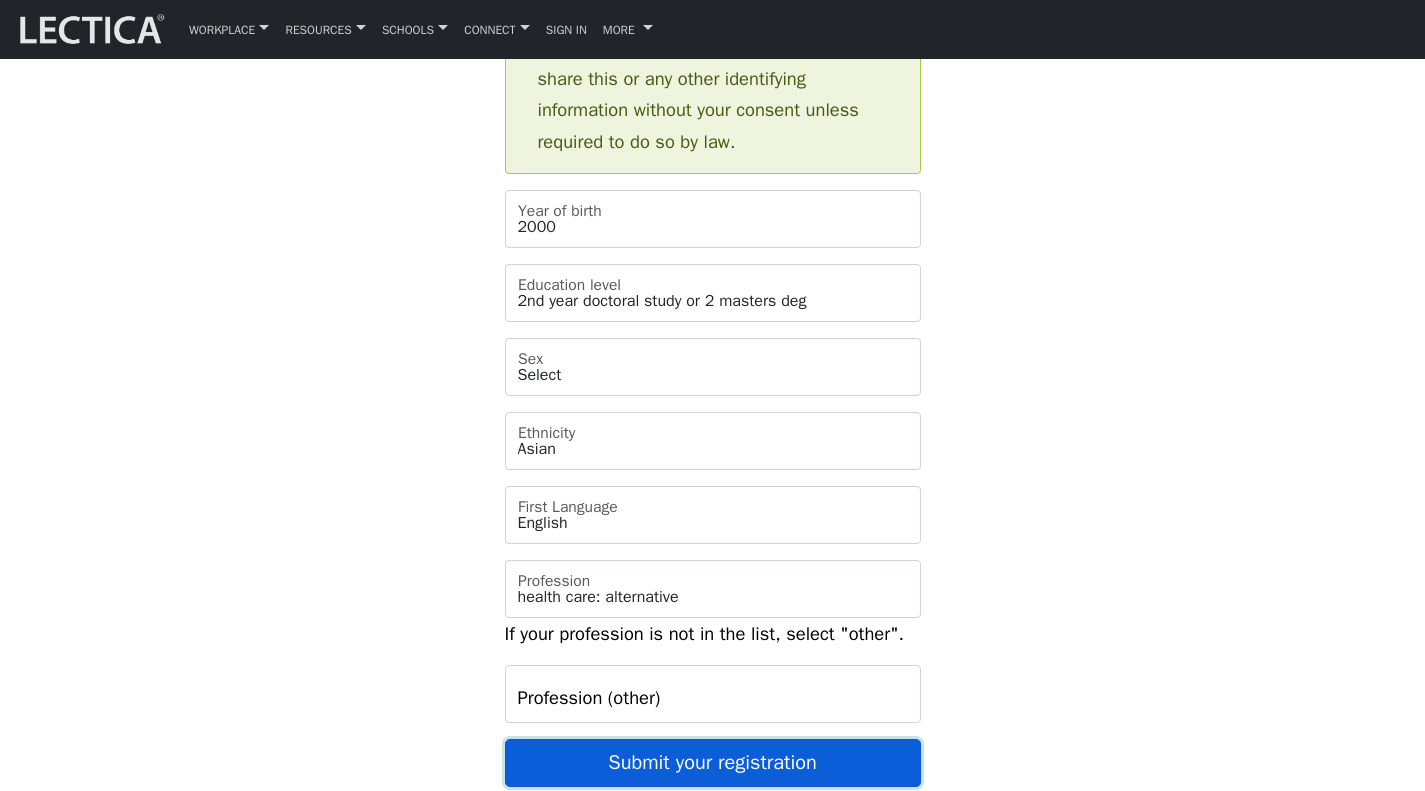 click on "Submit your registration" at bounding box center (713, 763) 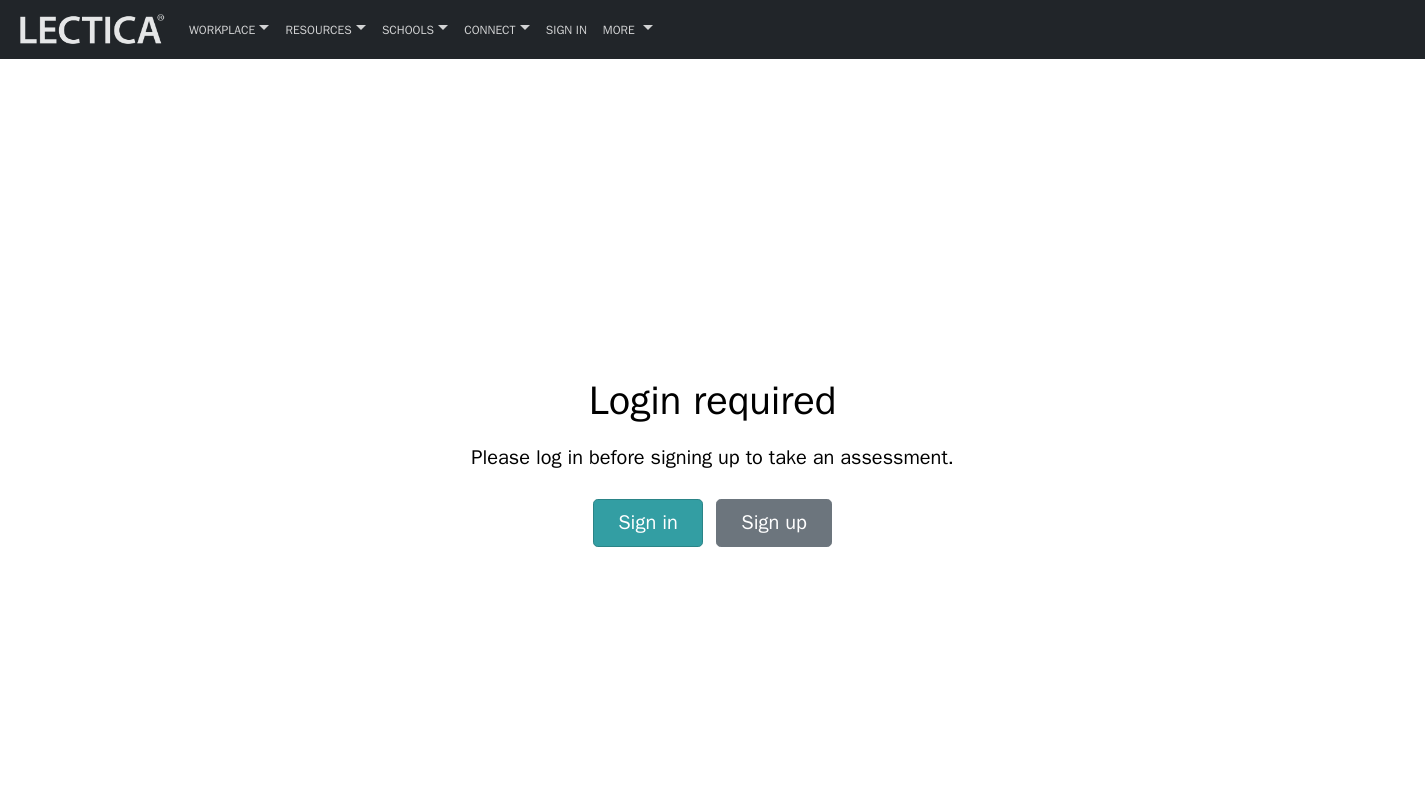 scroll, scrollTop: 0, scrollLeft: 0, axis: both 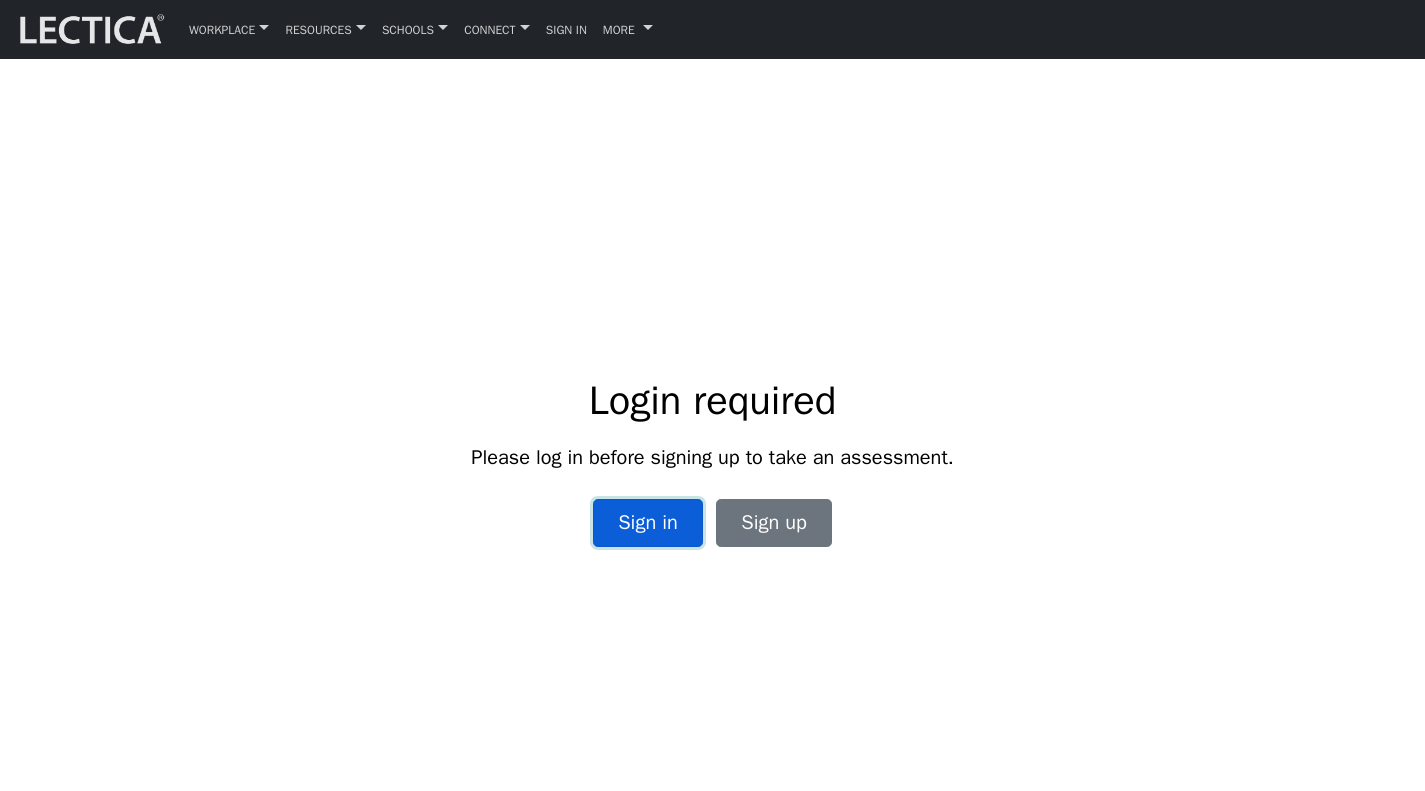 click on "Sign in" at bounding box center [648, 523] 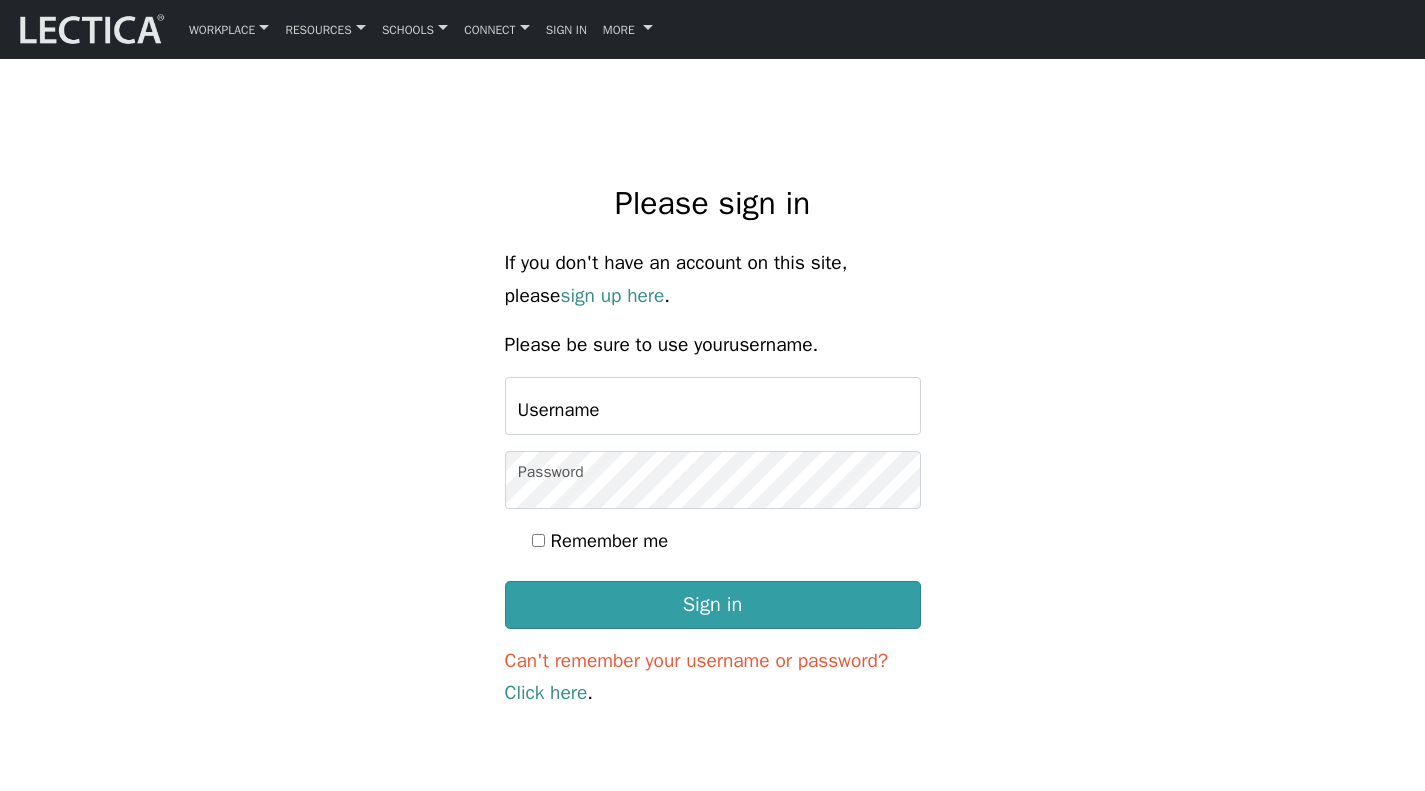 scroll, scrollTop: 0, scrollLeft: 0, axis: both 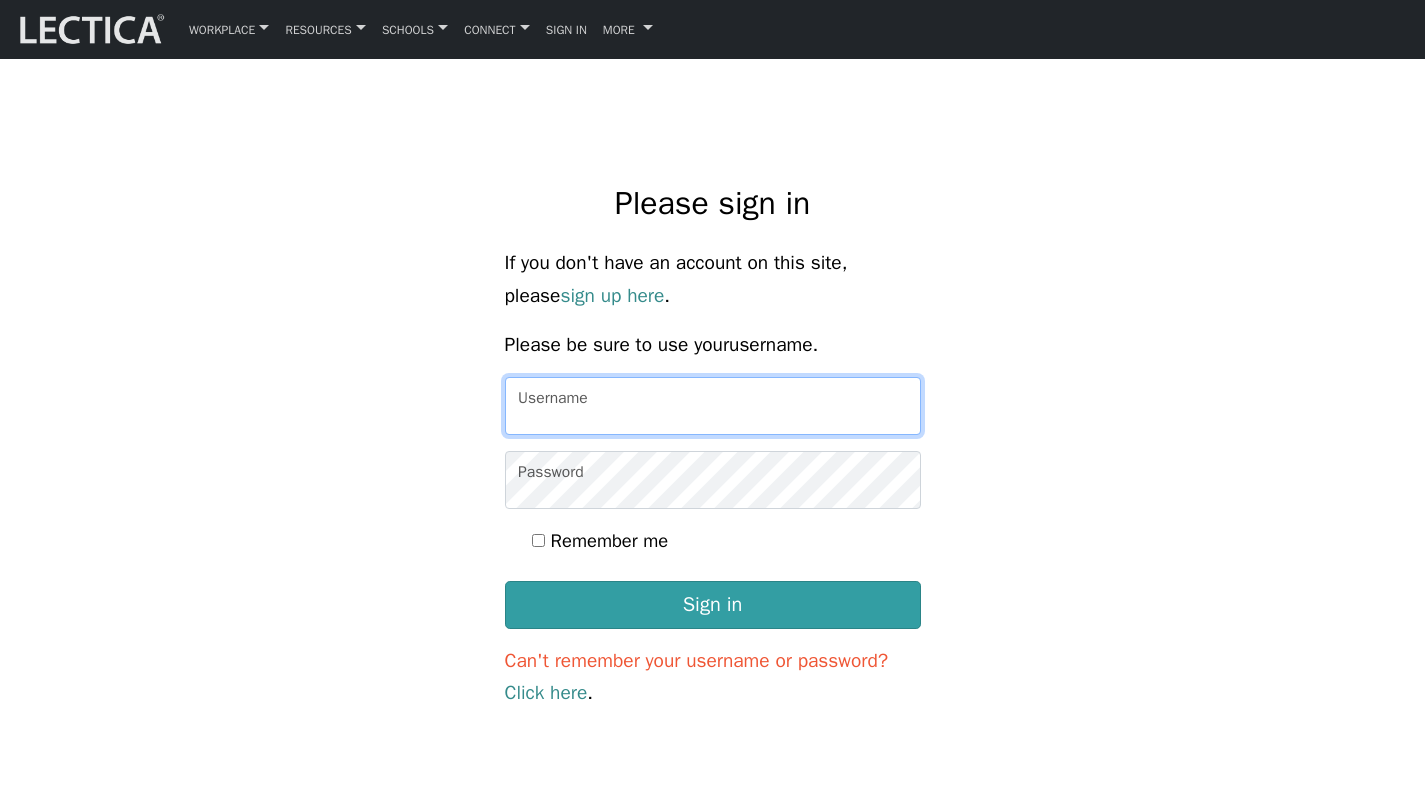 type on "bz2450" 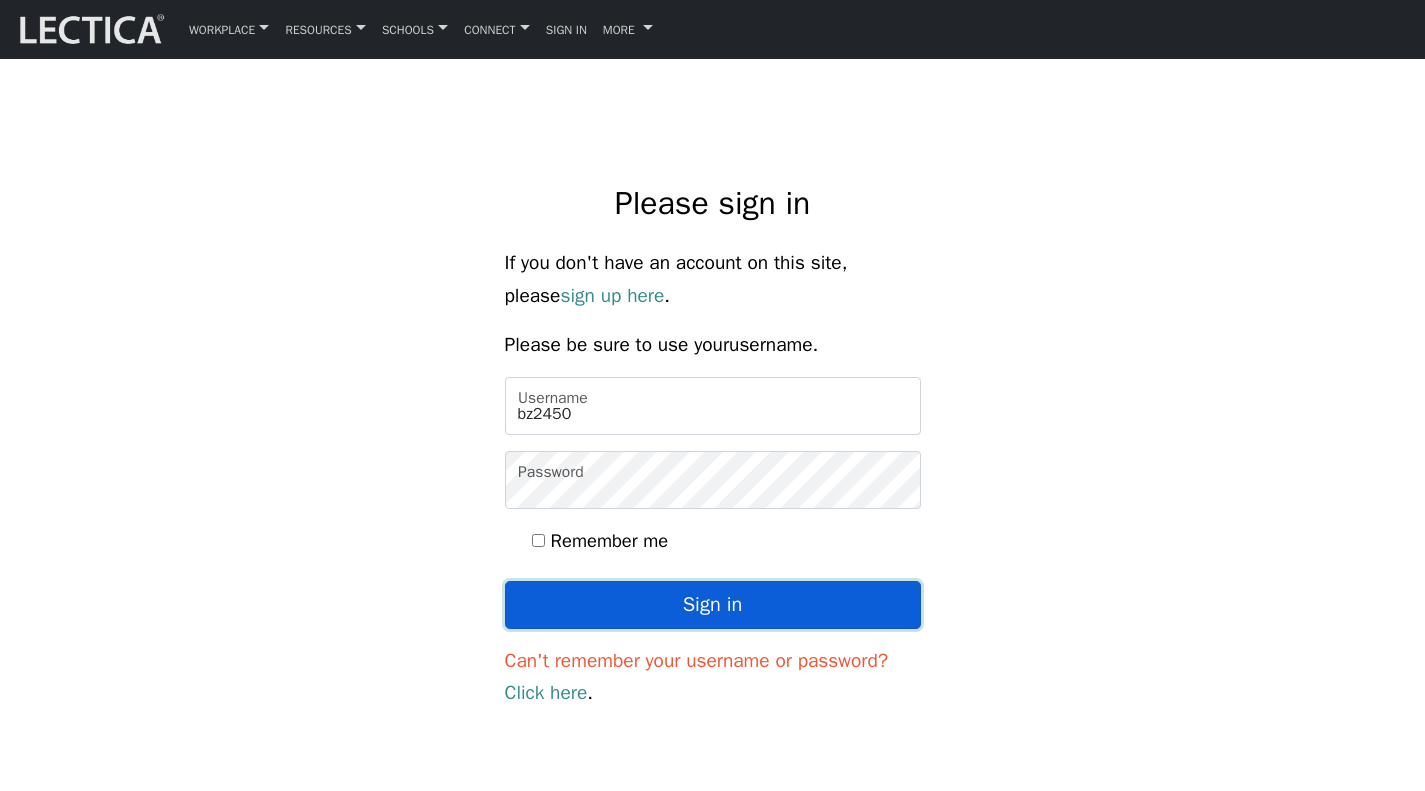 click on "Sign in" at bounding box center (713, 605) 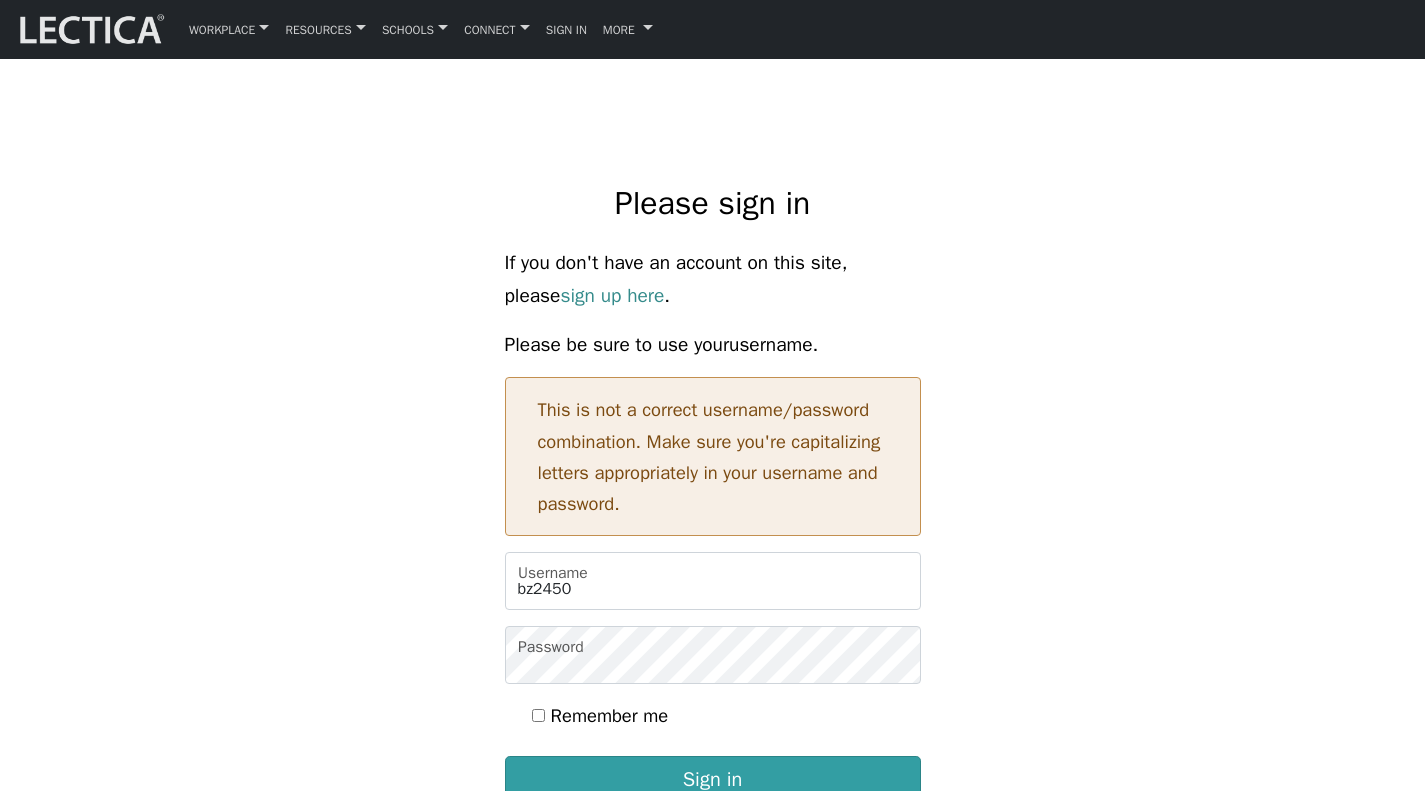 scroll, scrollTop: 123, scrollLeft: 0, axis: vertical 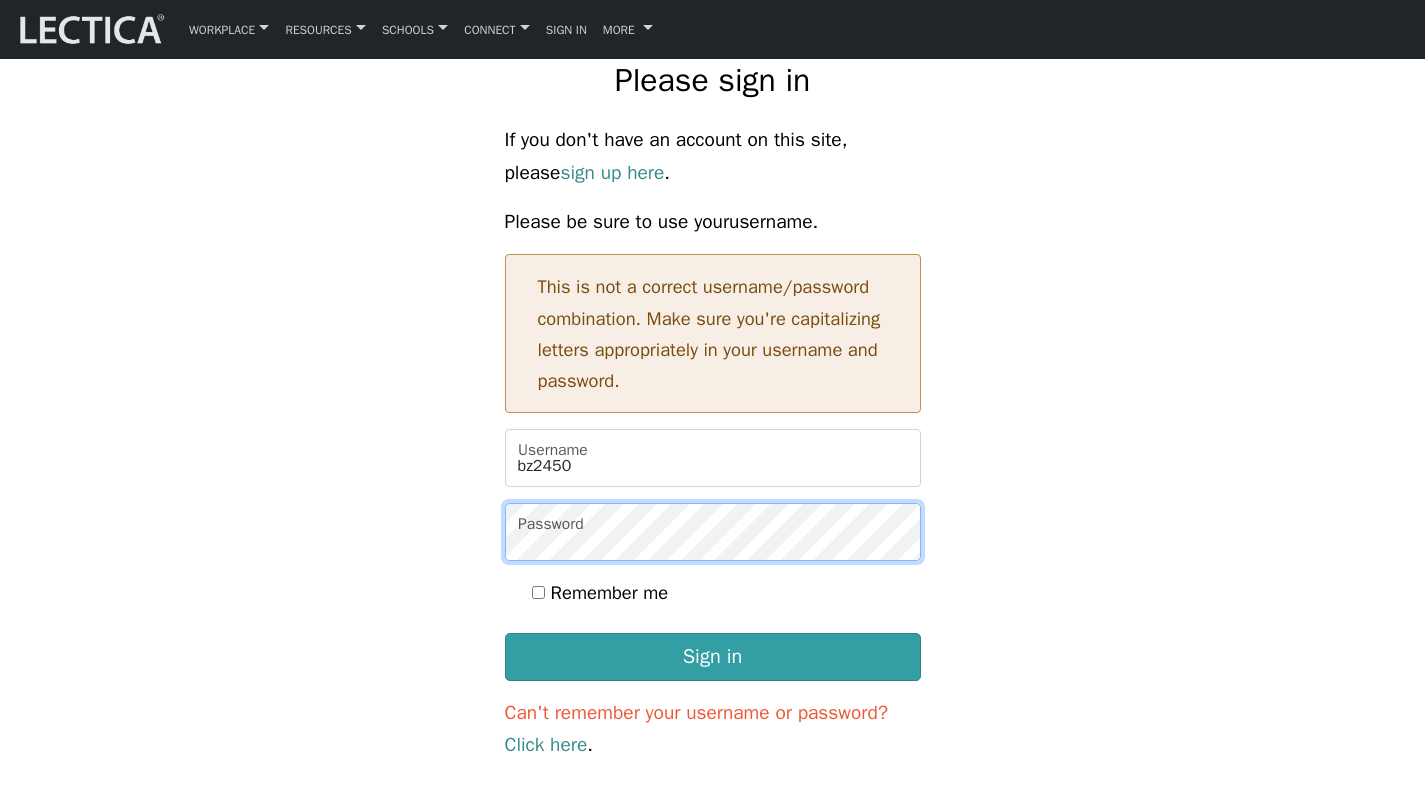 click on "Sign in" at bounding box center [713, 657] 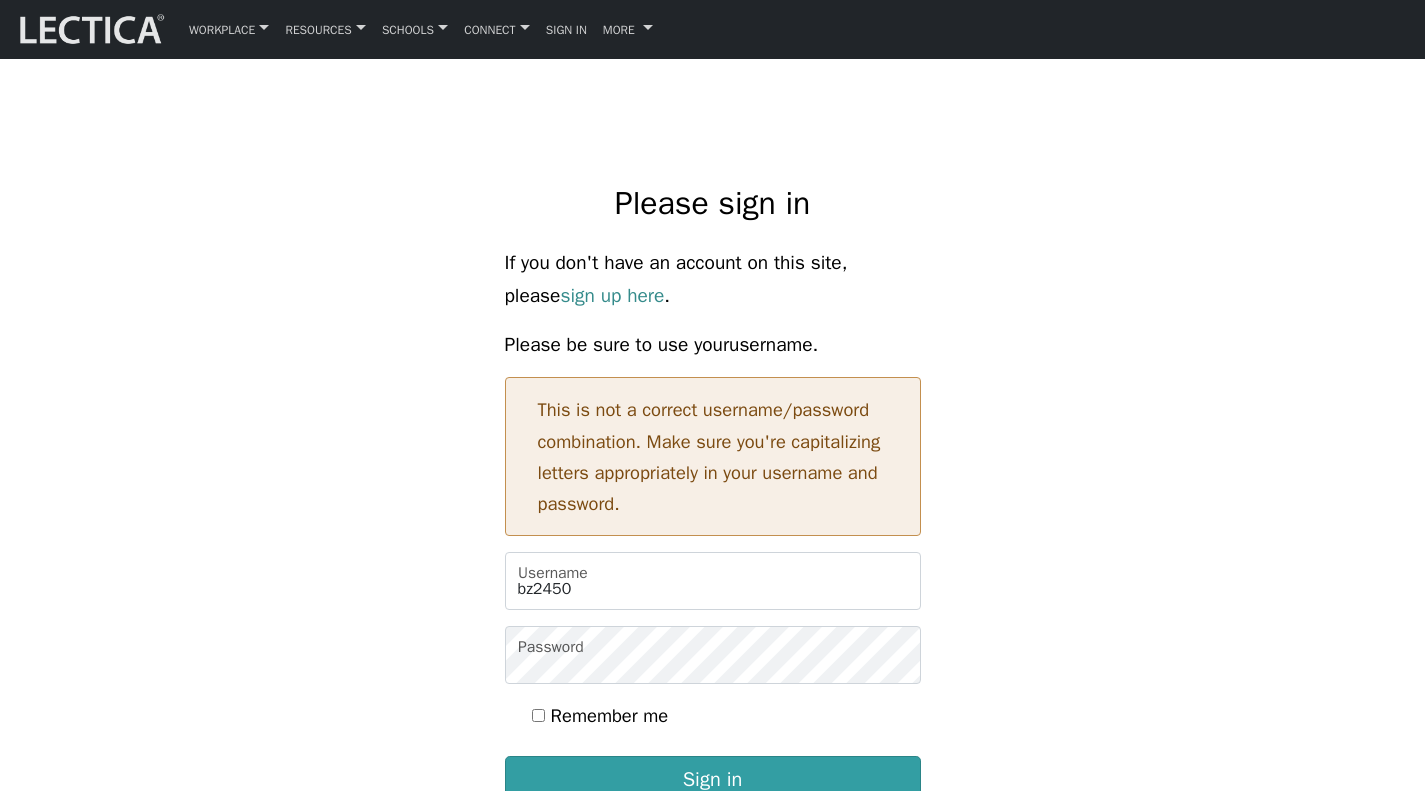 scroll, scrollTop: 264, scrollLeft: 0, axis: vertical 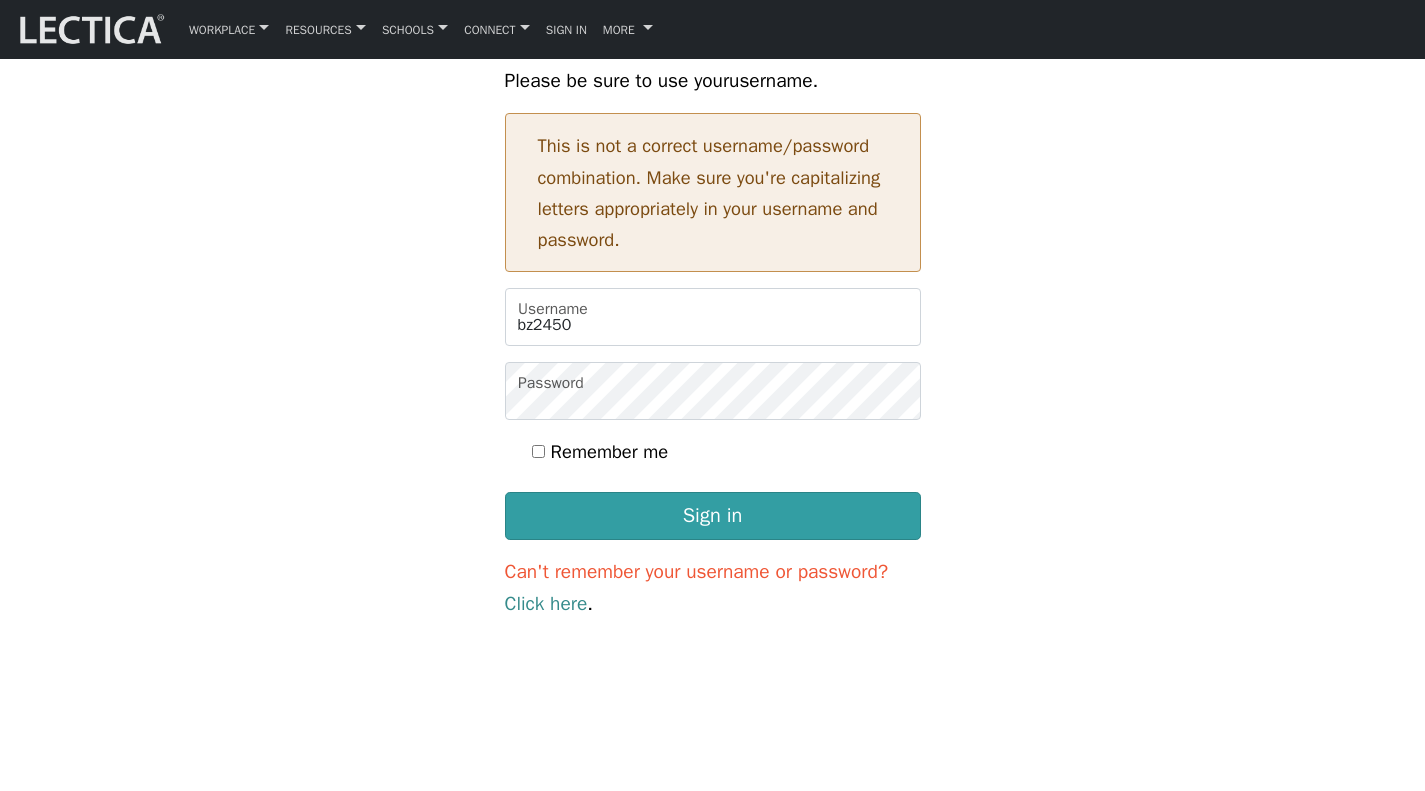 click on "Remember me" at bounding box center [610, 451] 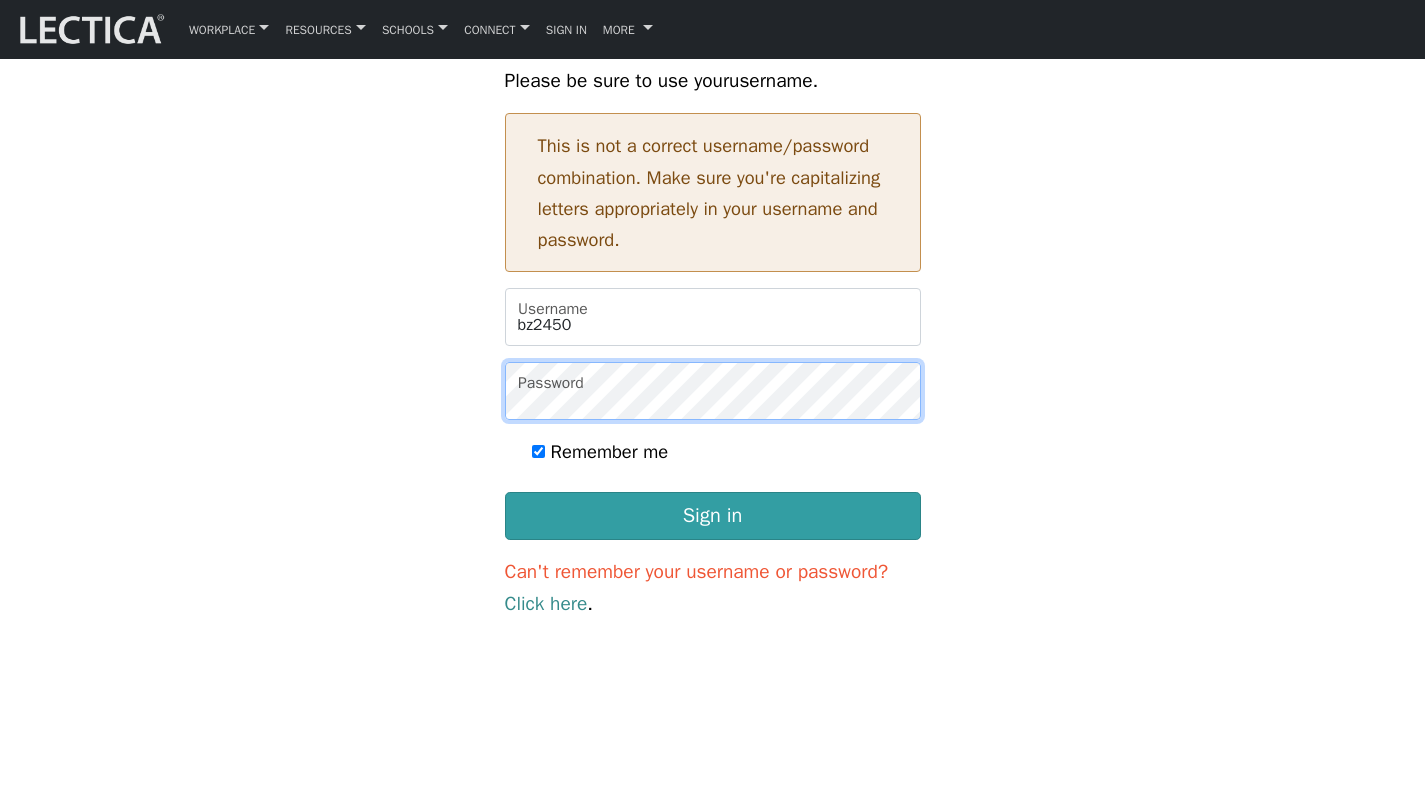 click on "Sign in" at bounding box center [713, 516] 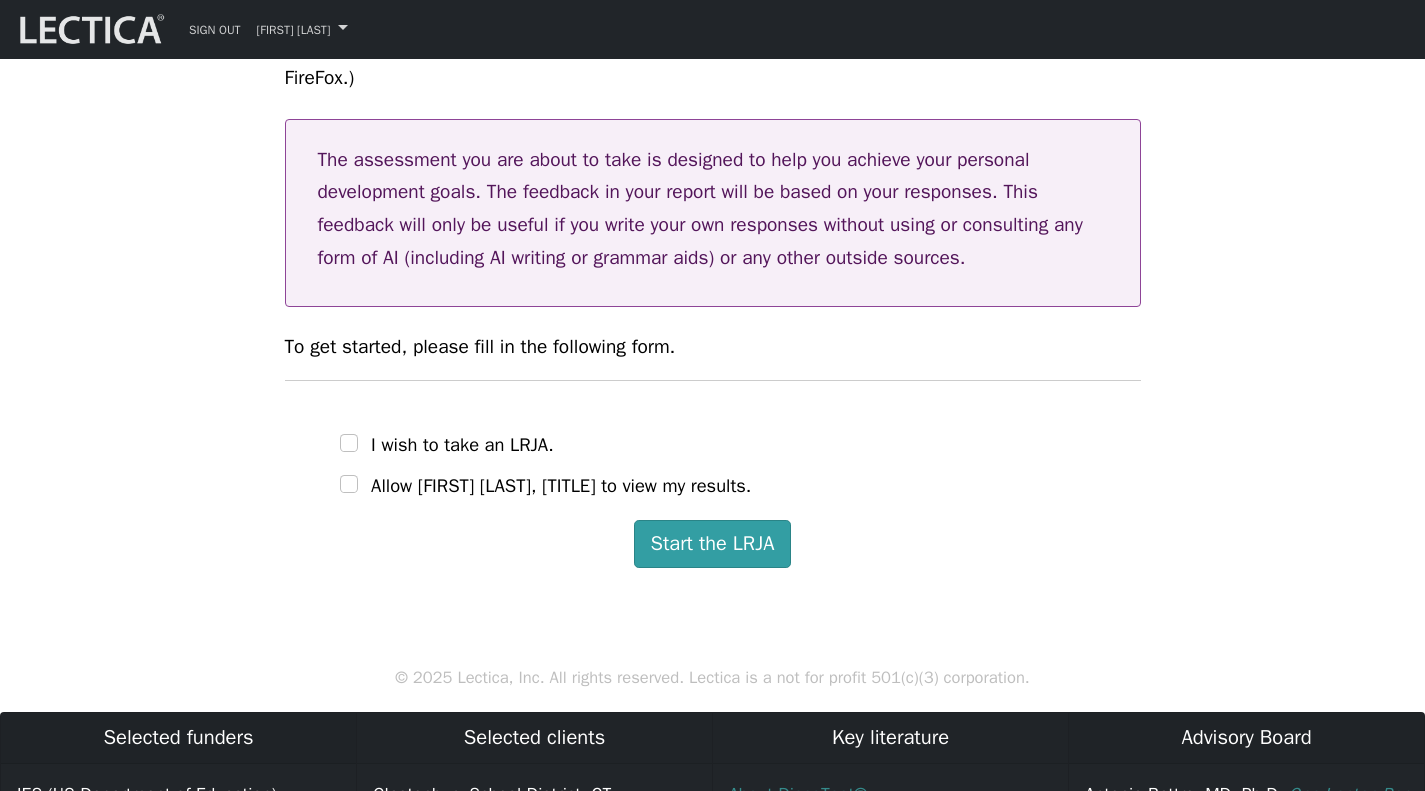 scroll, scrollTop: 411, scrollLeft: 0, axis: vertical 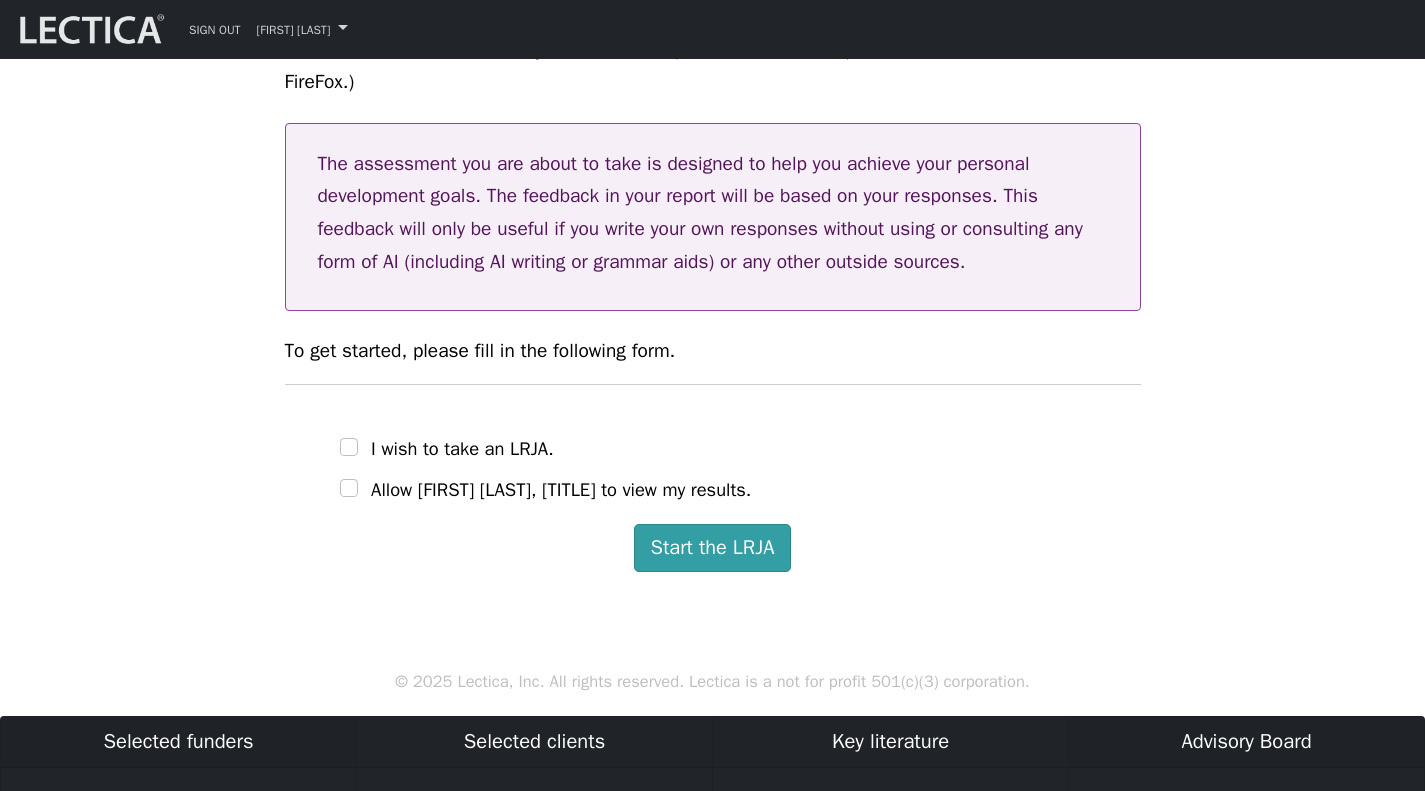 click on "I wish to take an LRJA." at bounding box center [462, 448] 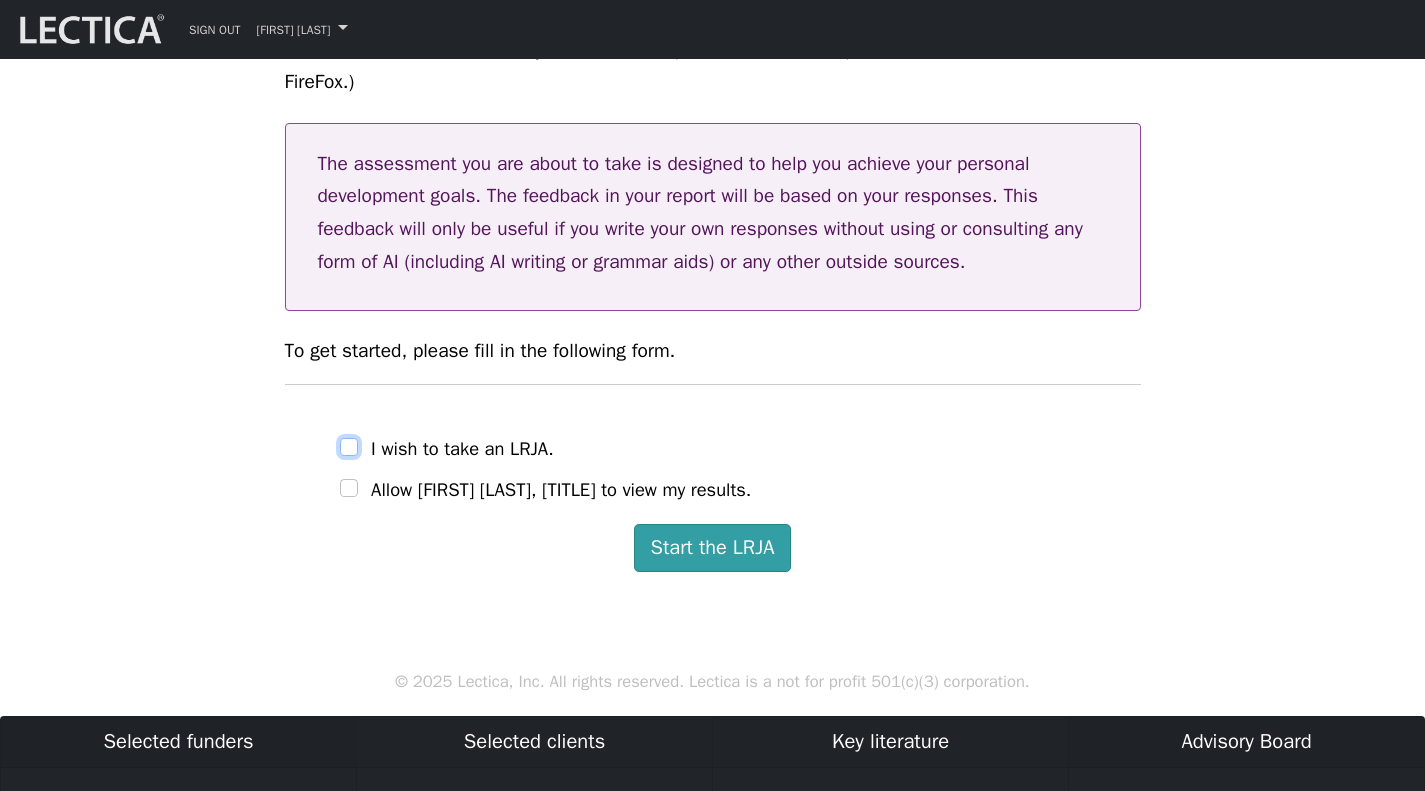 click on "I wish to take an LRJA." at bounding box center [349, 447] 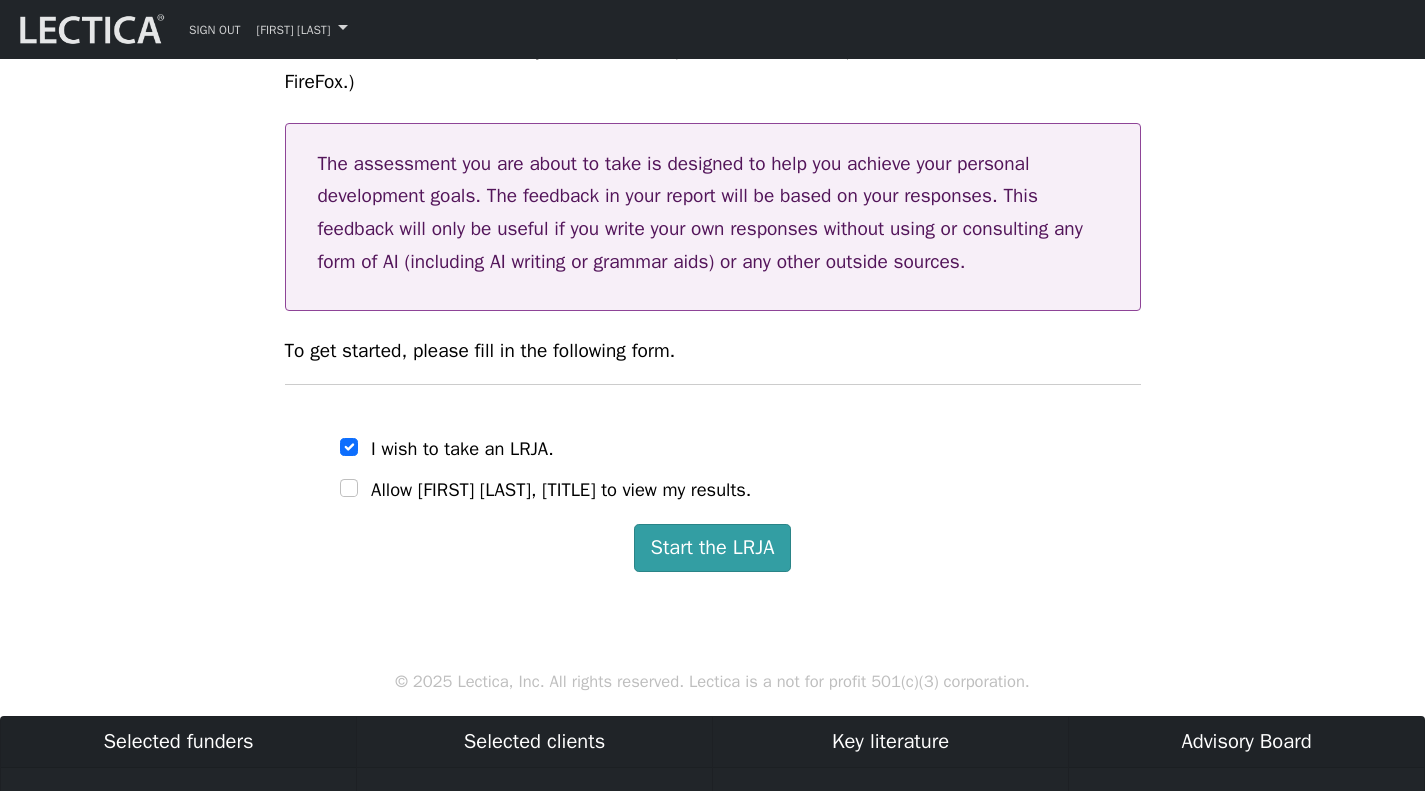 click on "Allow Zach Van Rossom, Nady Persons (Course Assistant) to view my results." at bounding box center (561, 489) 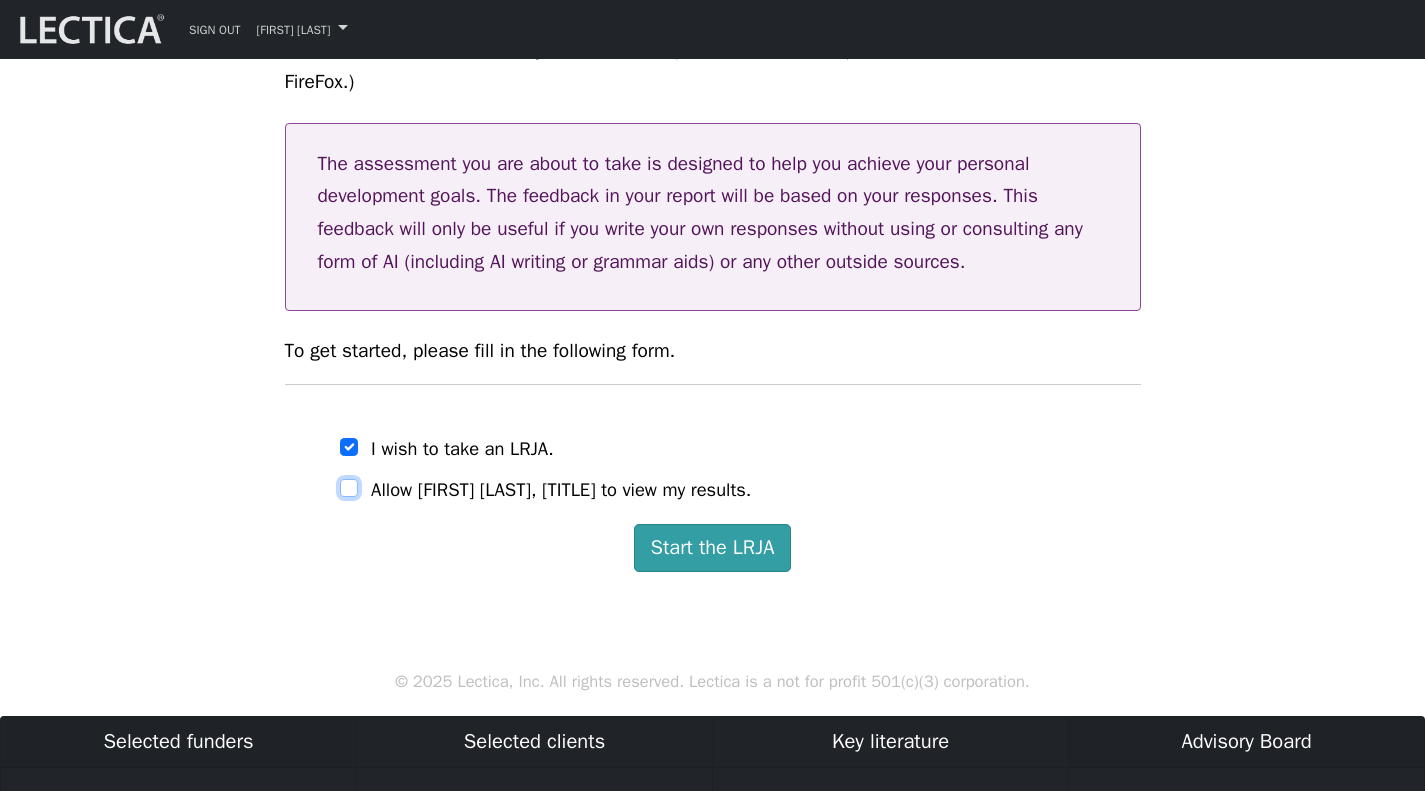 click on "Allow Zach Van Rossom, Nady Persons (Course Assistant) to view my results." at bounding box center (349, 488) 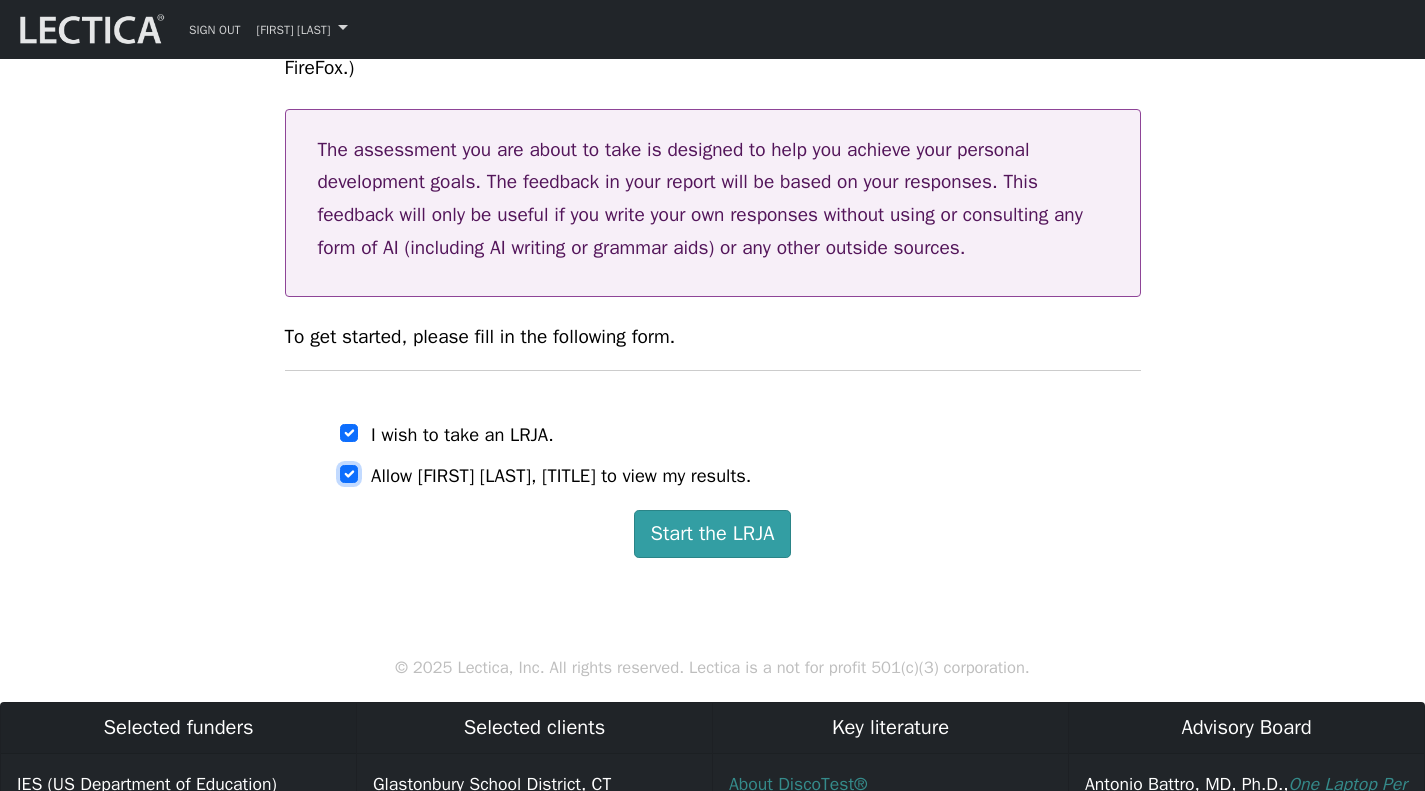 scroll, scrollTop: 426, scrollLeft: 0, axis: vertical 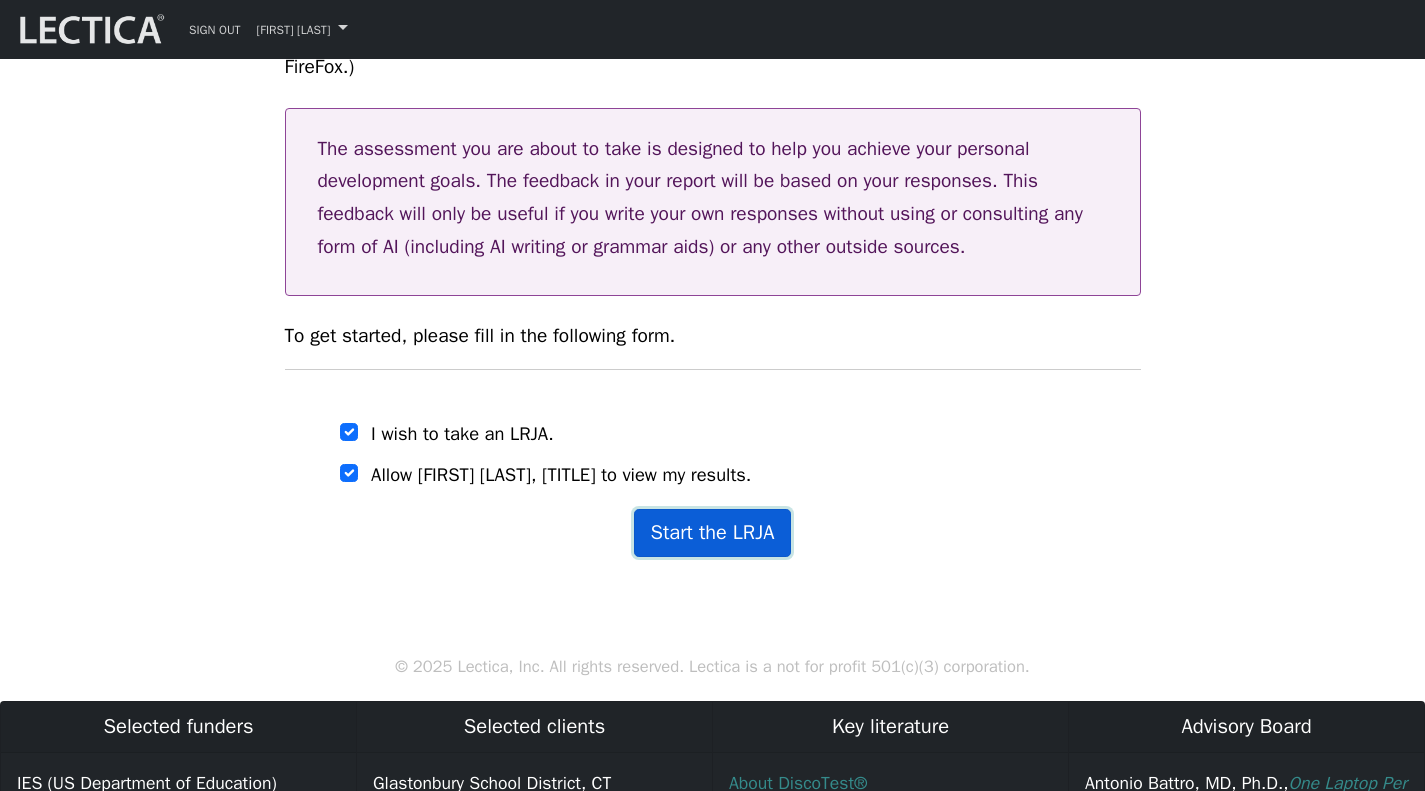 click on "Start the LRJA" at bounding box center [713, 533] 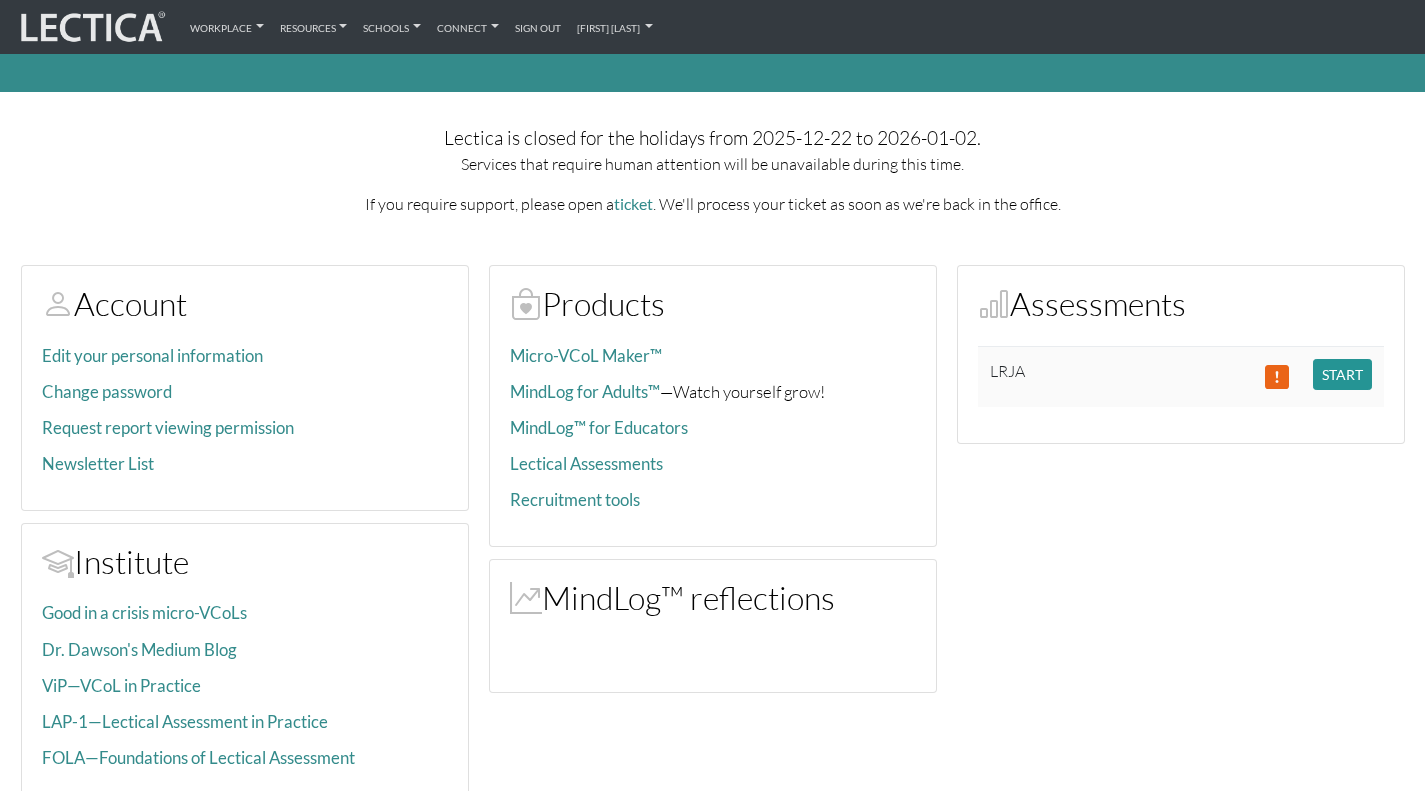 scroll, scrollTop: 85, scrollLeft: 0, axis: vertical 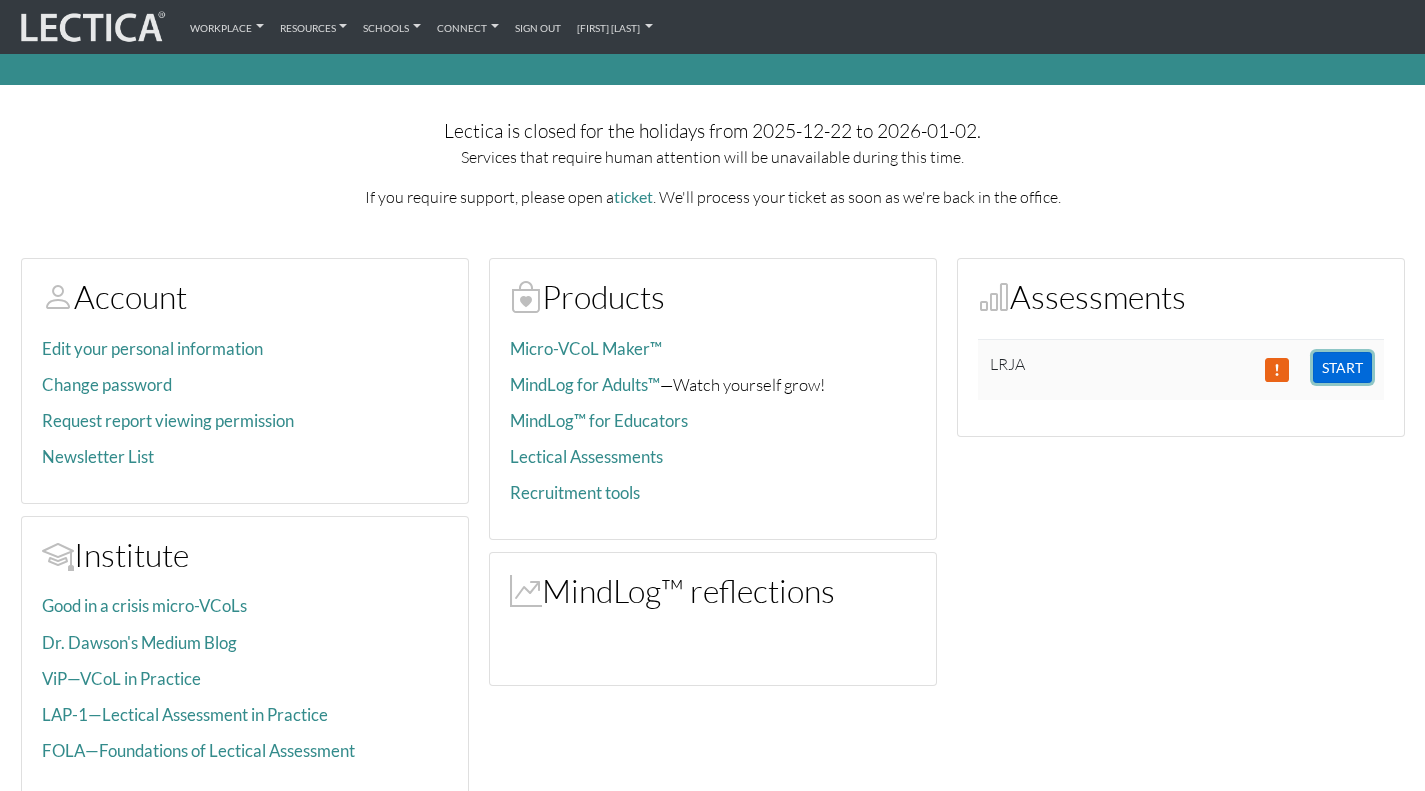 click on "START" at bounding box center [1342, 367] 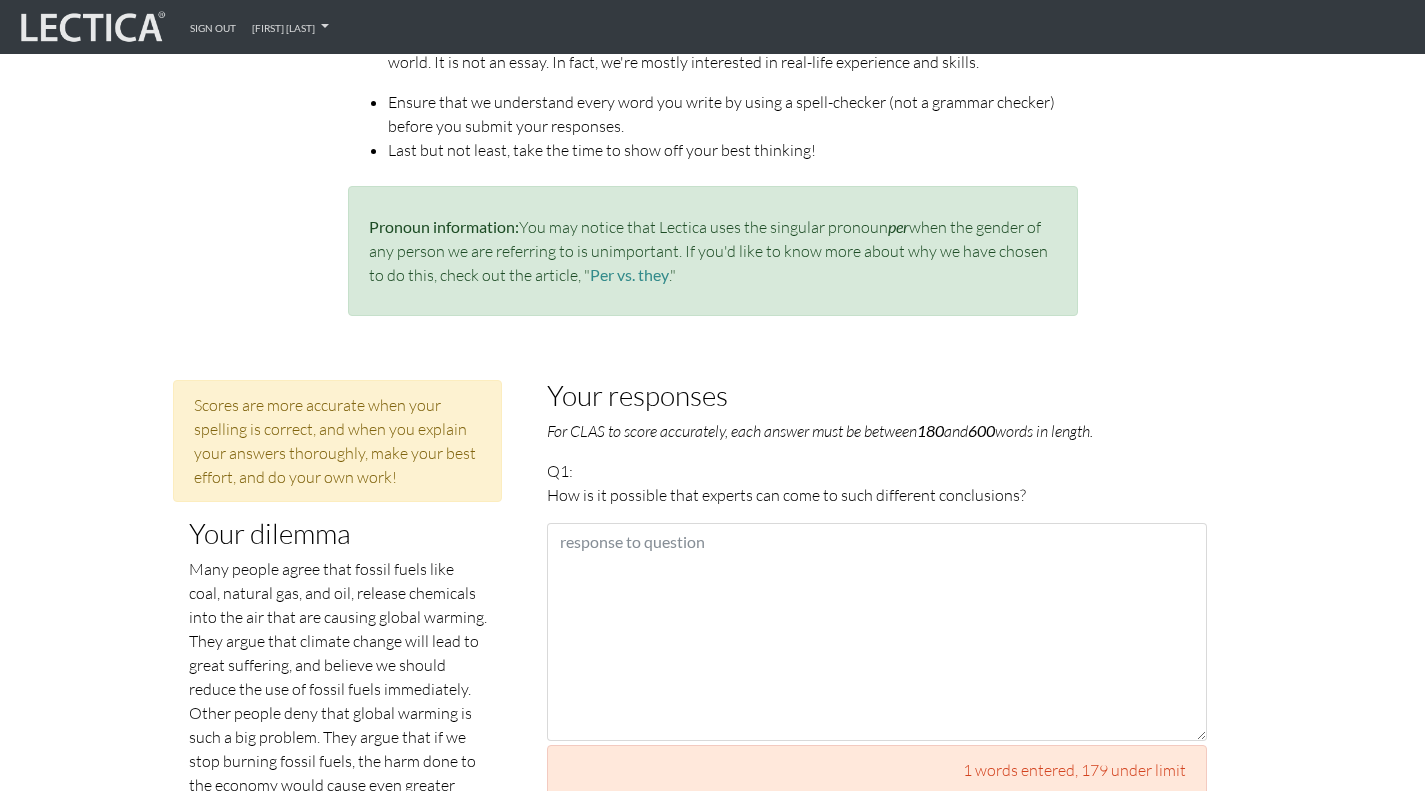 scroll, scrollTop: 582, scrollLeft: 0, axis: vertical 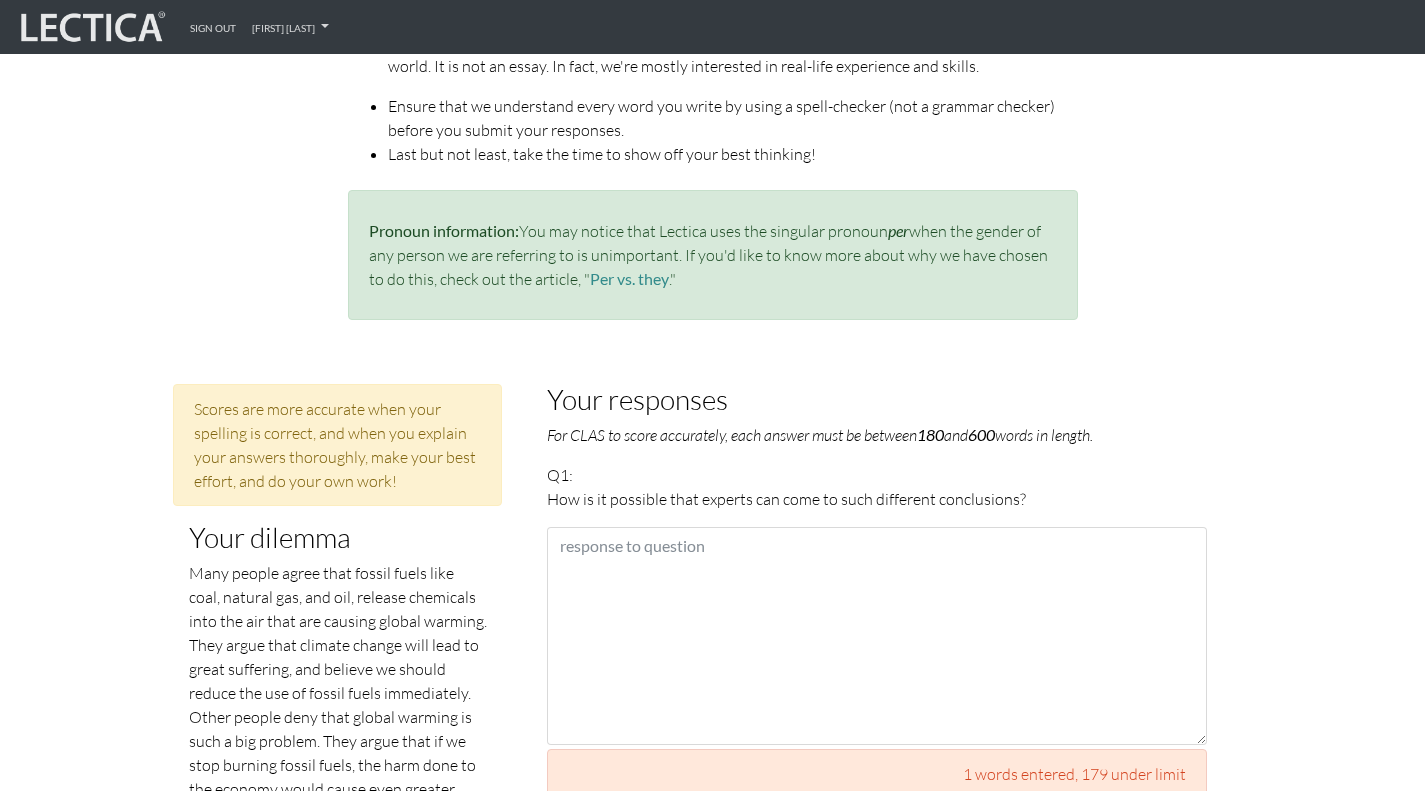 click on "How is it possible that experts can come to such different conclusions?" at bounding box center (877, 499) 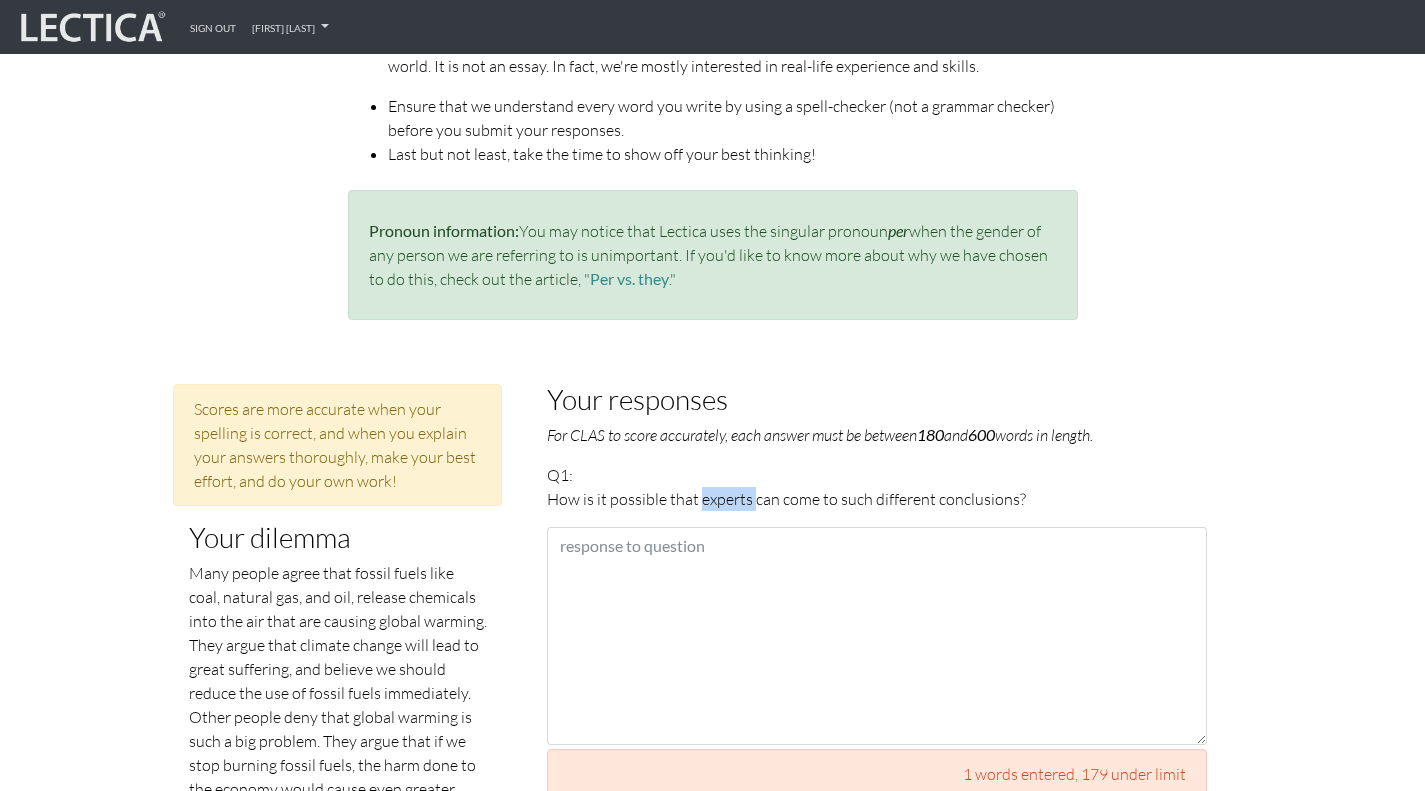 click on "How is it possible that experts can come to such different conclusions?" at bounding box center (877, 499) 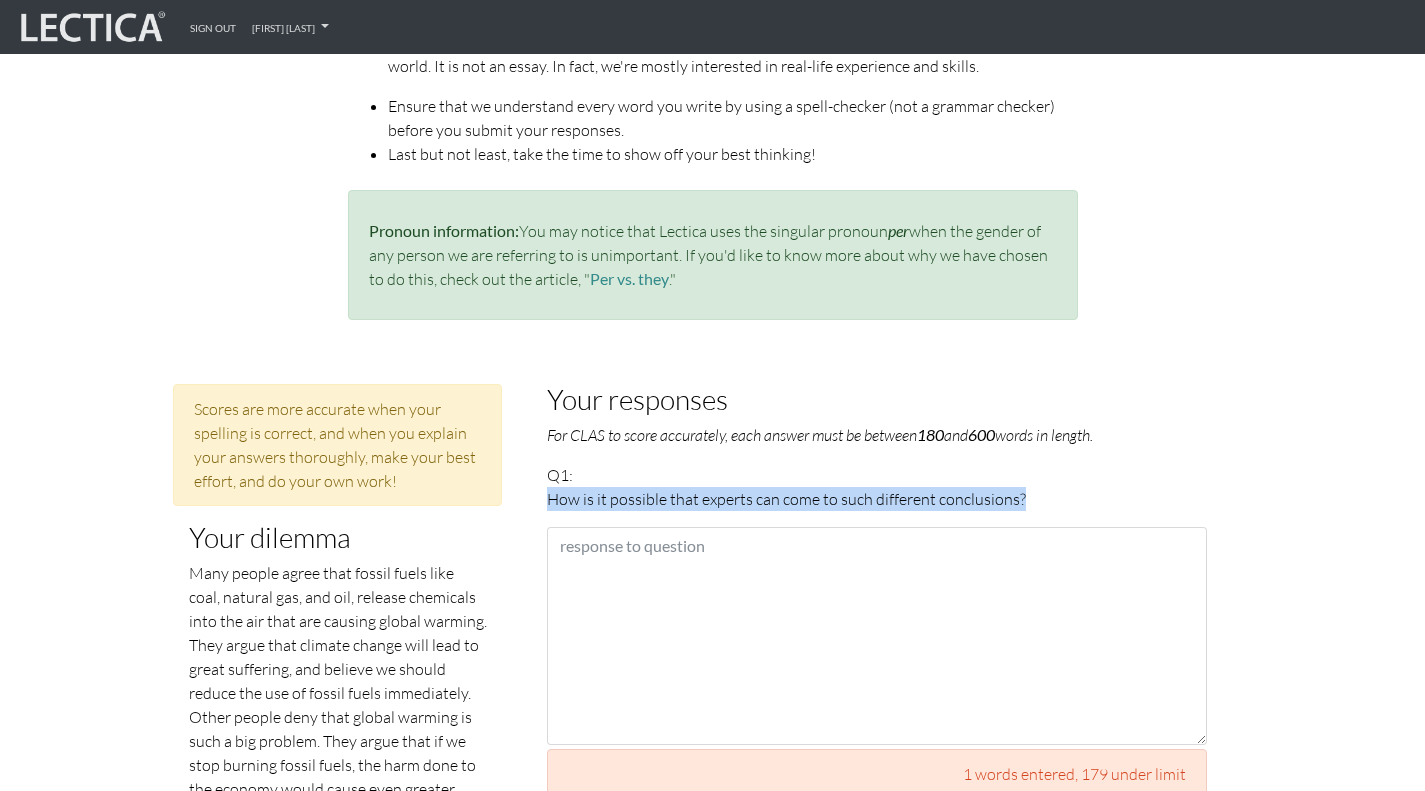 click on "How is it possible that experts can come to such different conclusions?" at bounding box center [877, 499] 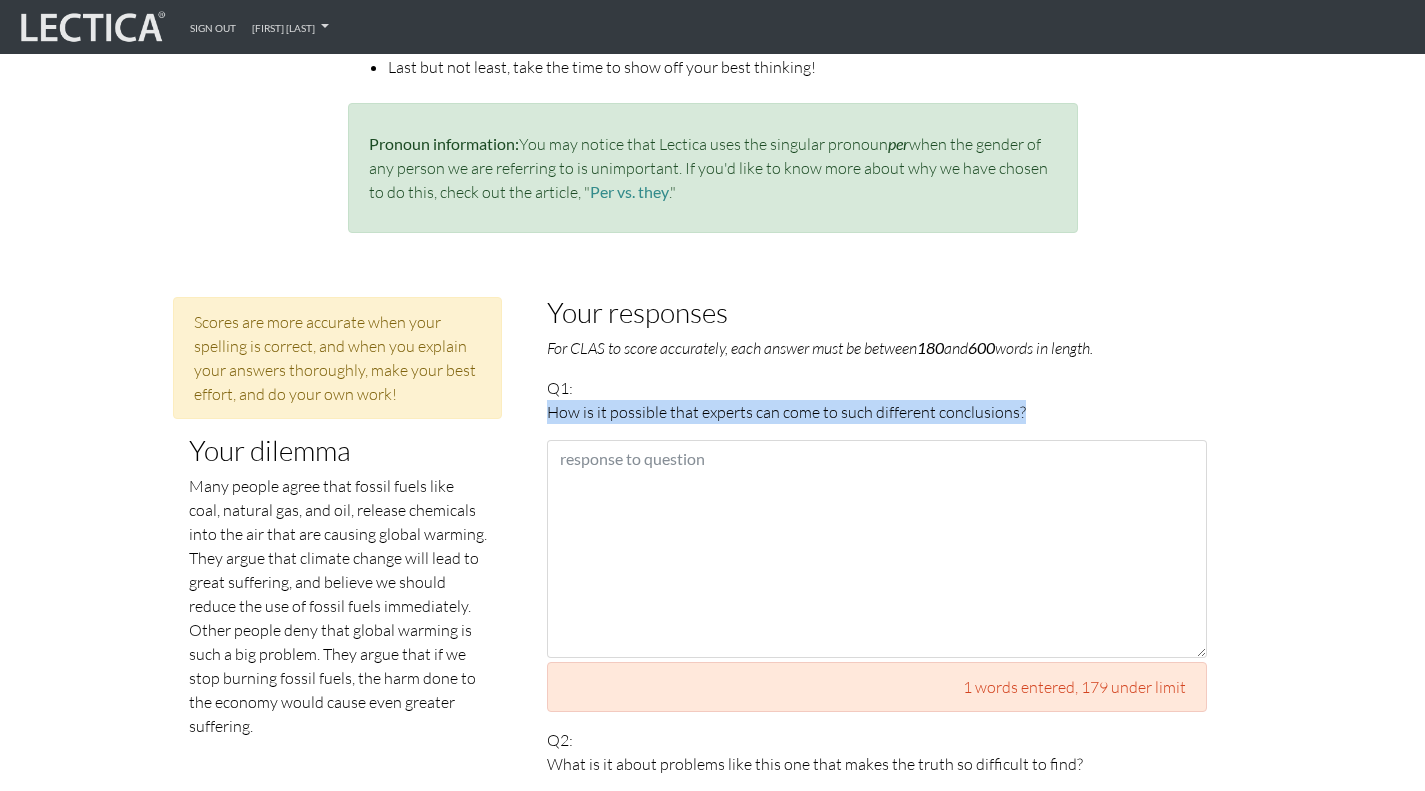 scroll, scrollTop: 1039, scrollLeft: 0, axis: vertical 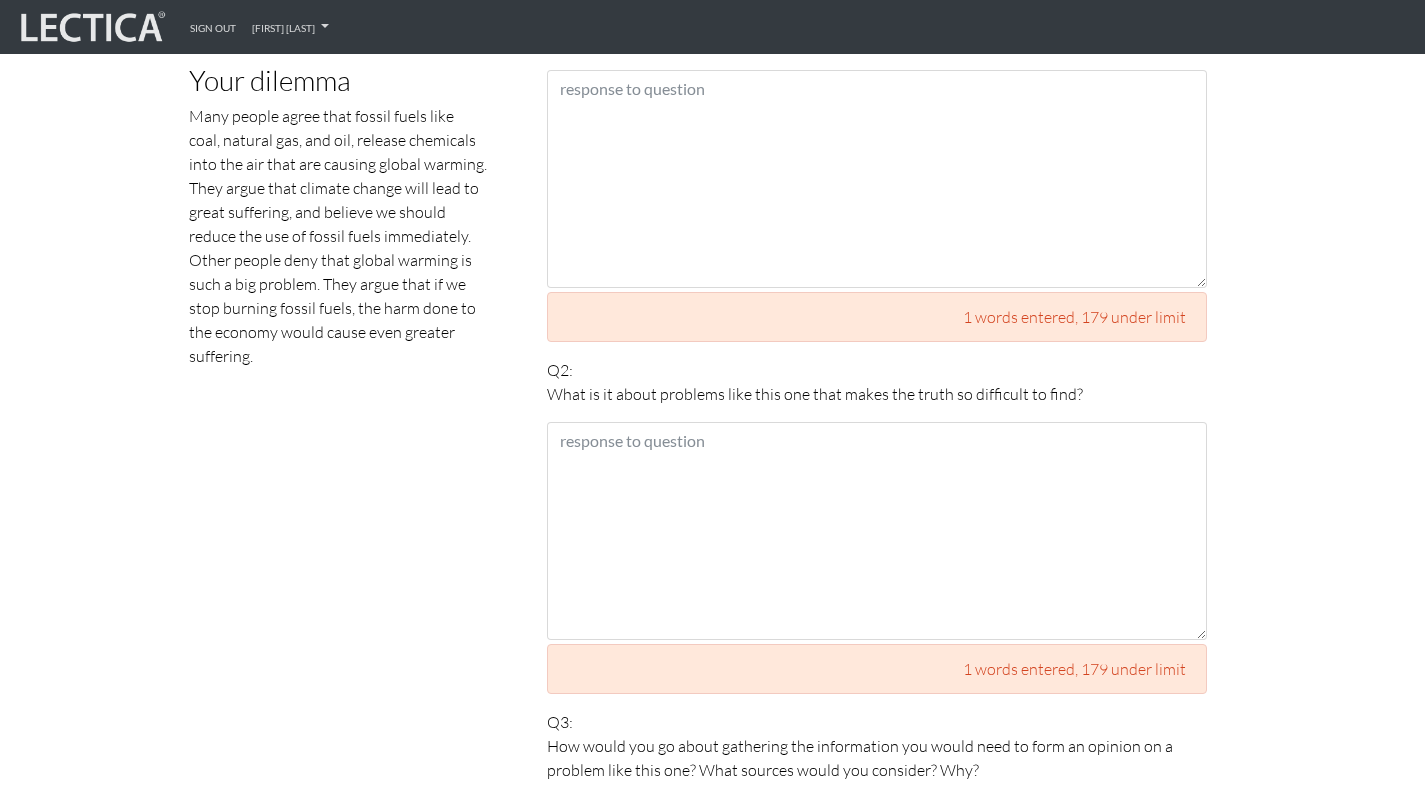 click on "What is it about problems like this one that makes the truth so difficult to find?" at bounding box center [877, 394] 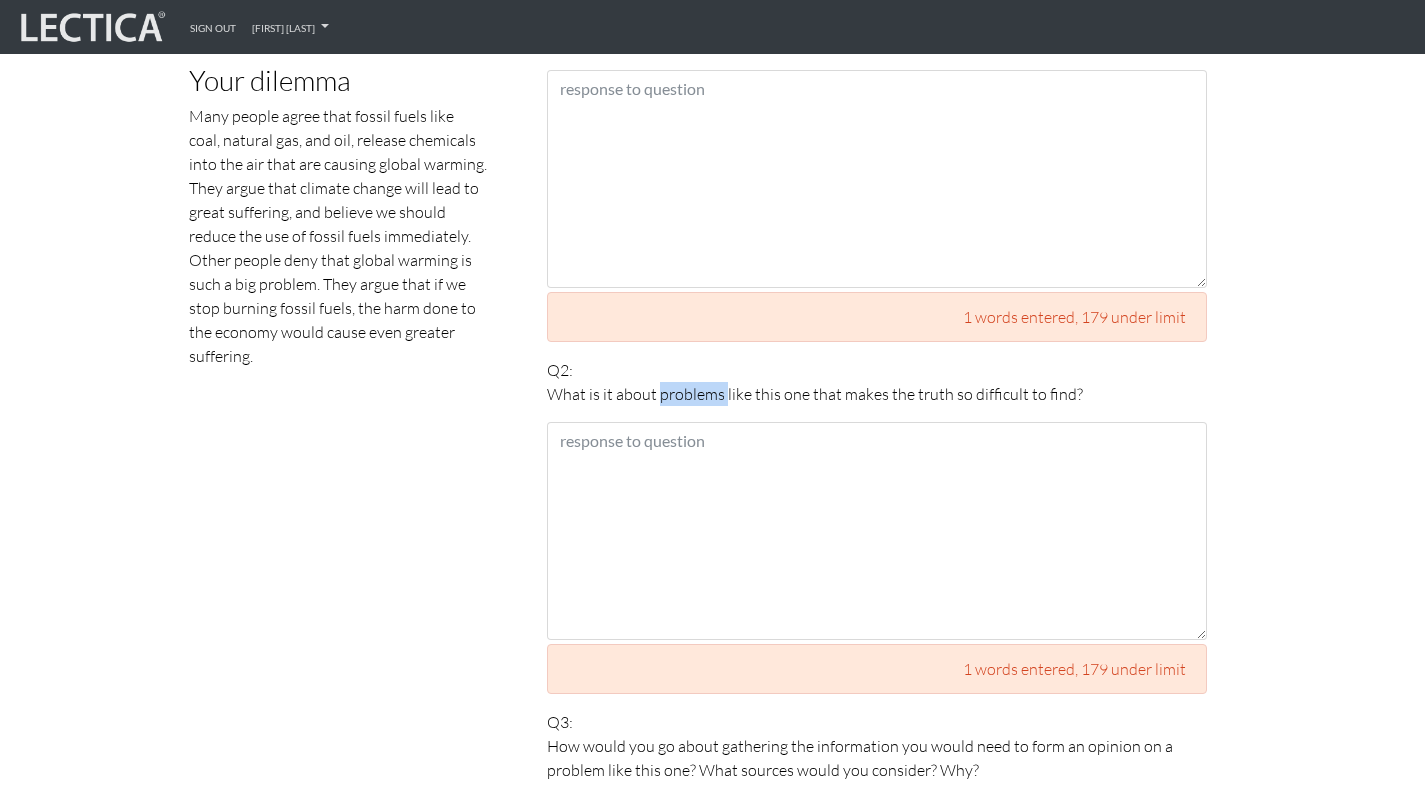 click on "What is it about problems like this one that makes the truth so difficult to find?" at bounding box center (877, 394) 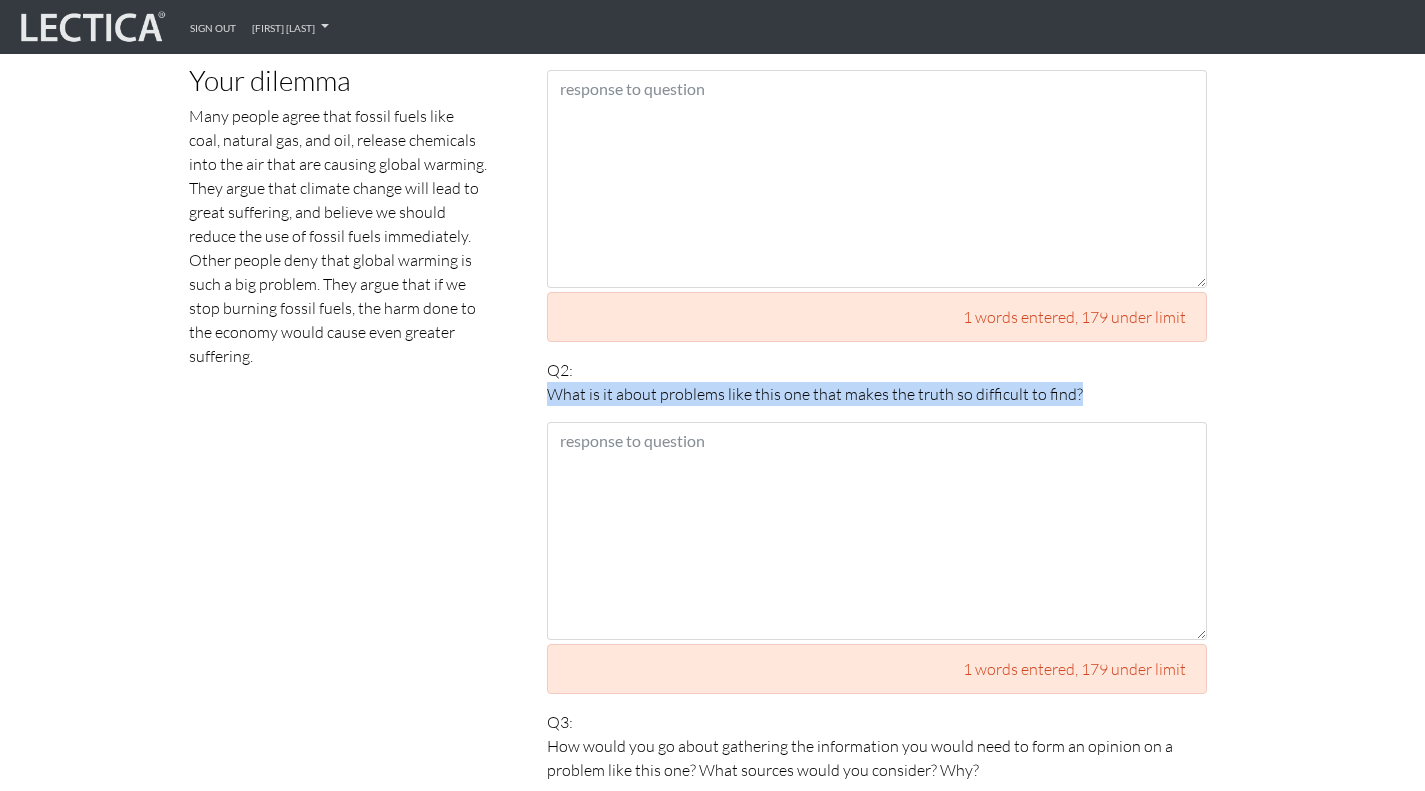 click on "What is it about problems like this one that makes the truth so difficult to find?" at bounding box center [877, 394] 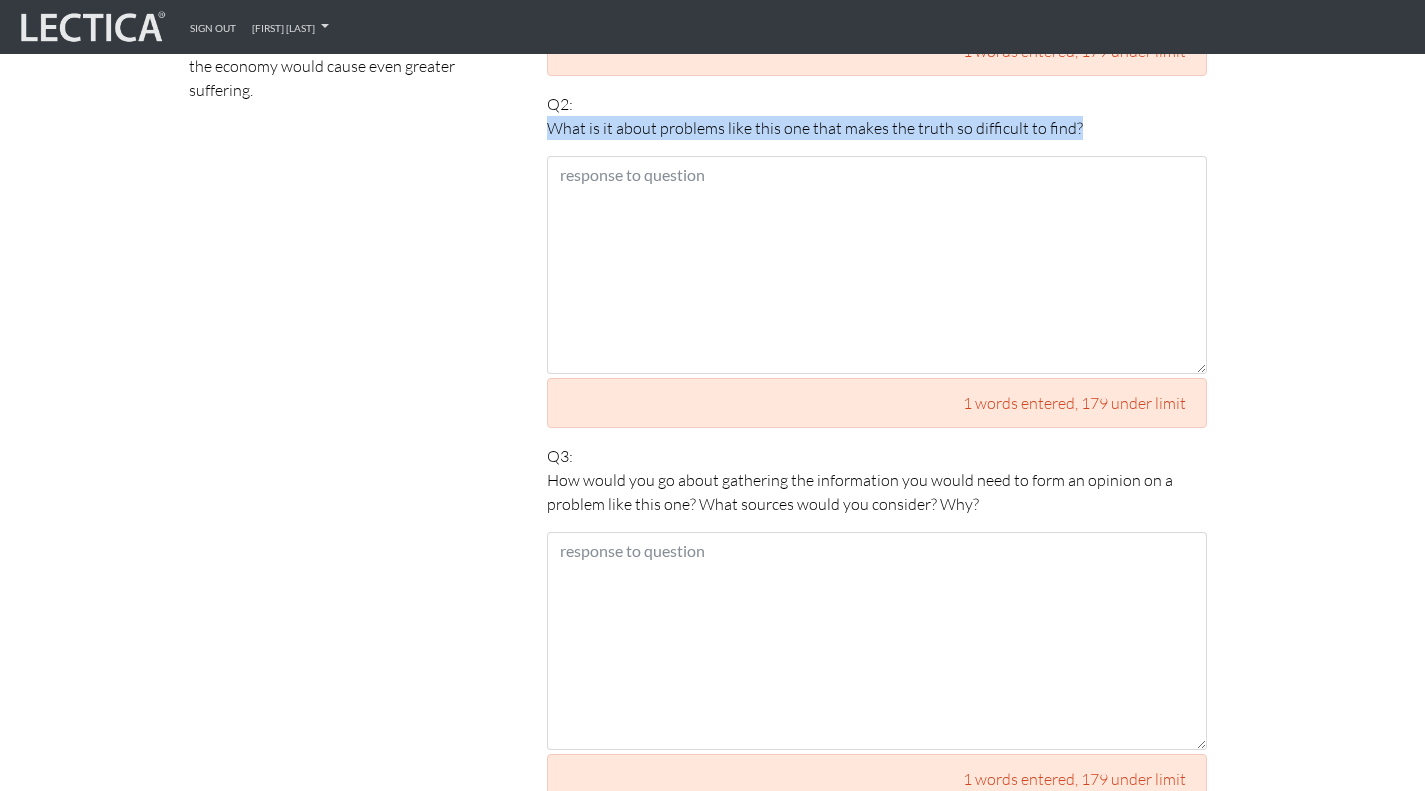 scroll, scrollTop: 1385, scrollLeft: 0, axis: vertical 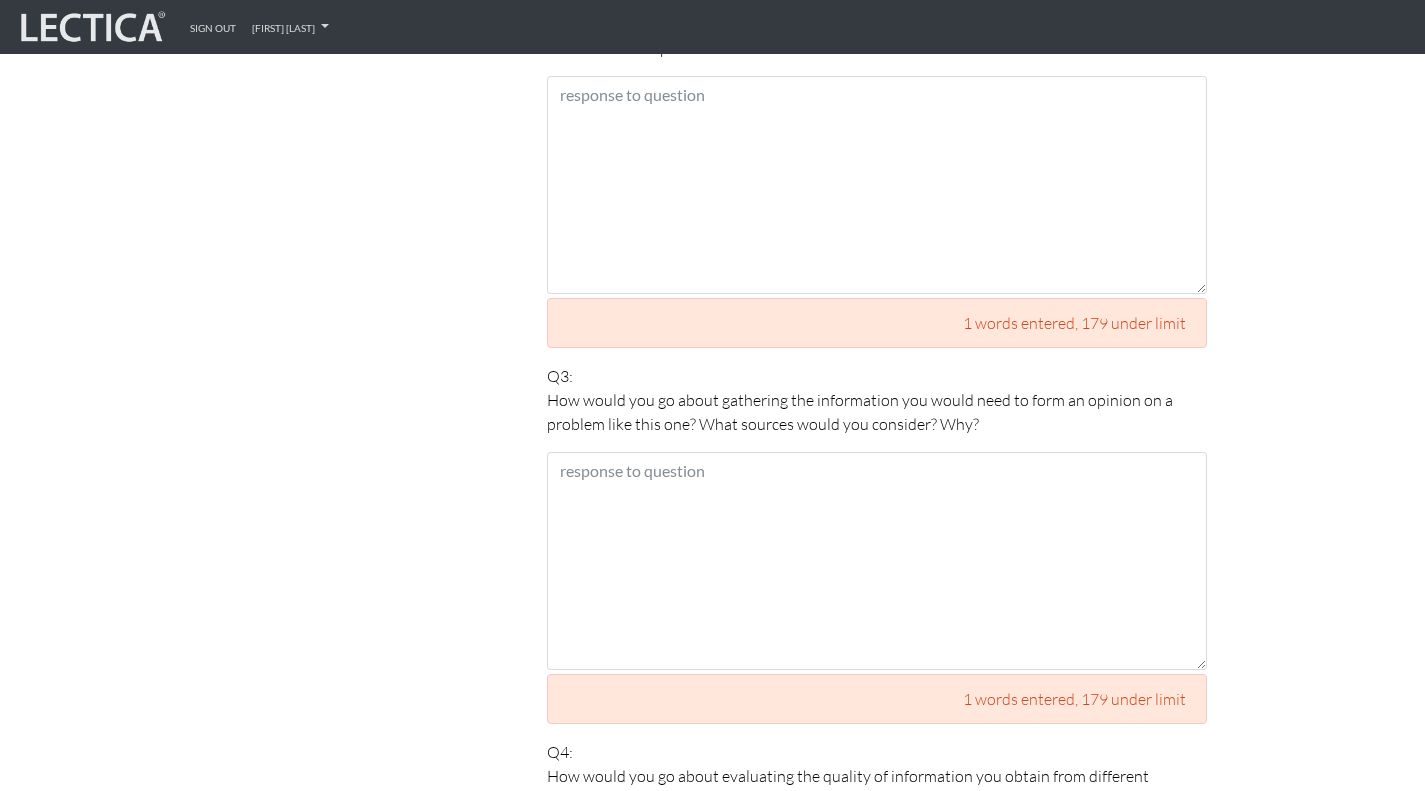 click on "How would you go about gathering the information you would need to form an opinion on a problem like this one? What sources would you consider? Why?" at bounding box center [877, 412] 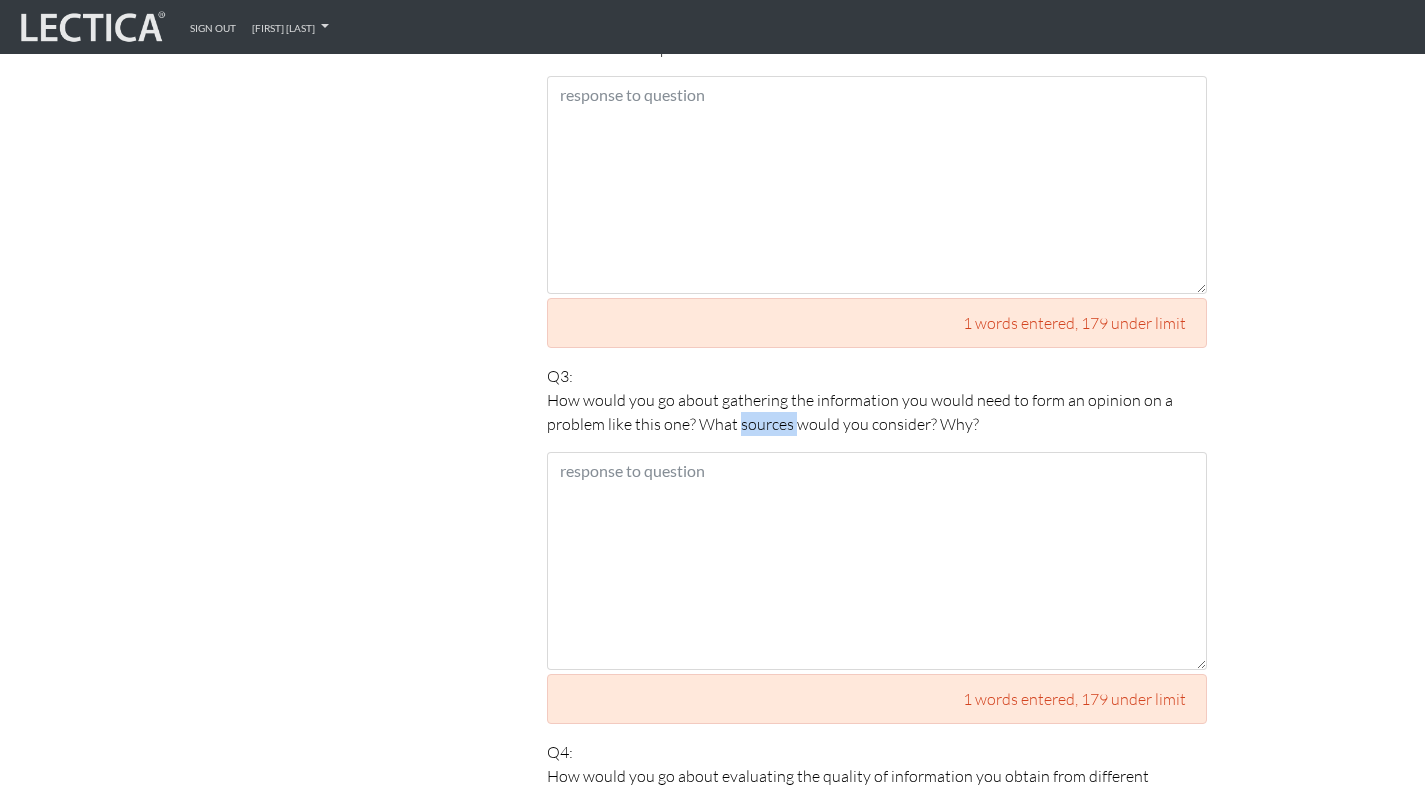 click on "How would you go about gathering the information you would need to form an opinion on a problem like this one? What sources would you consider? Why?" at bounding box center (877, 412) 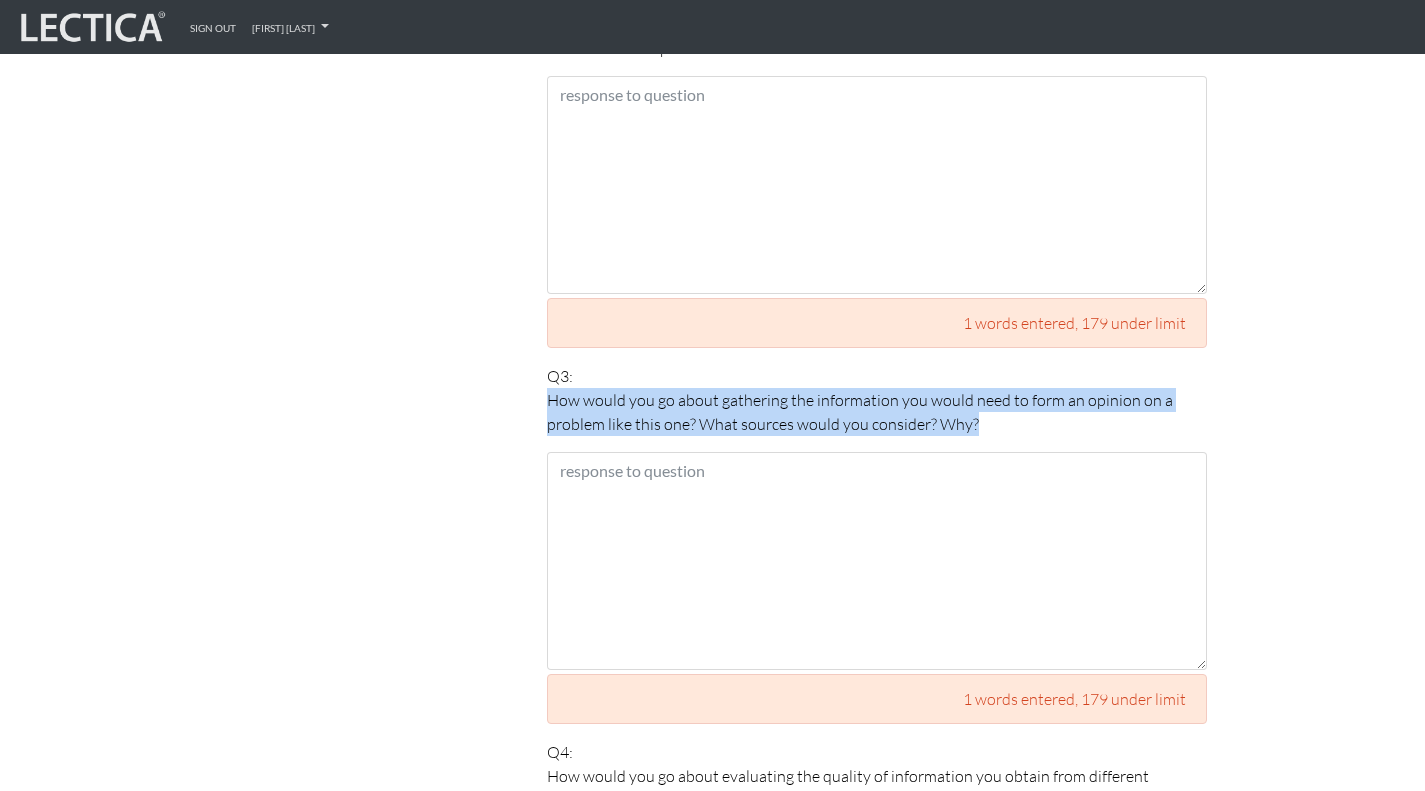 click on "How would you go about gathering the information you would need to form an opinion on a problem like this one? What sources would you consider? Why?" at bounding box center [877, 412] 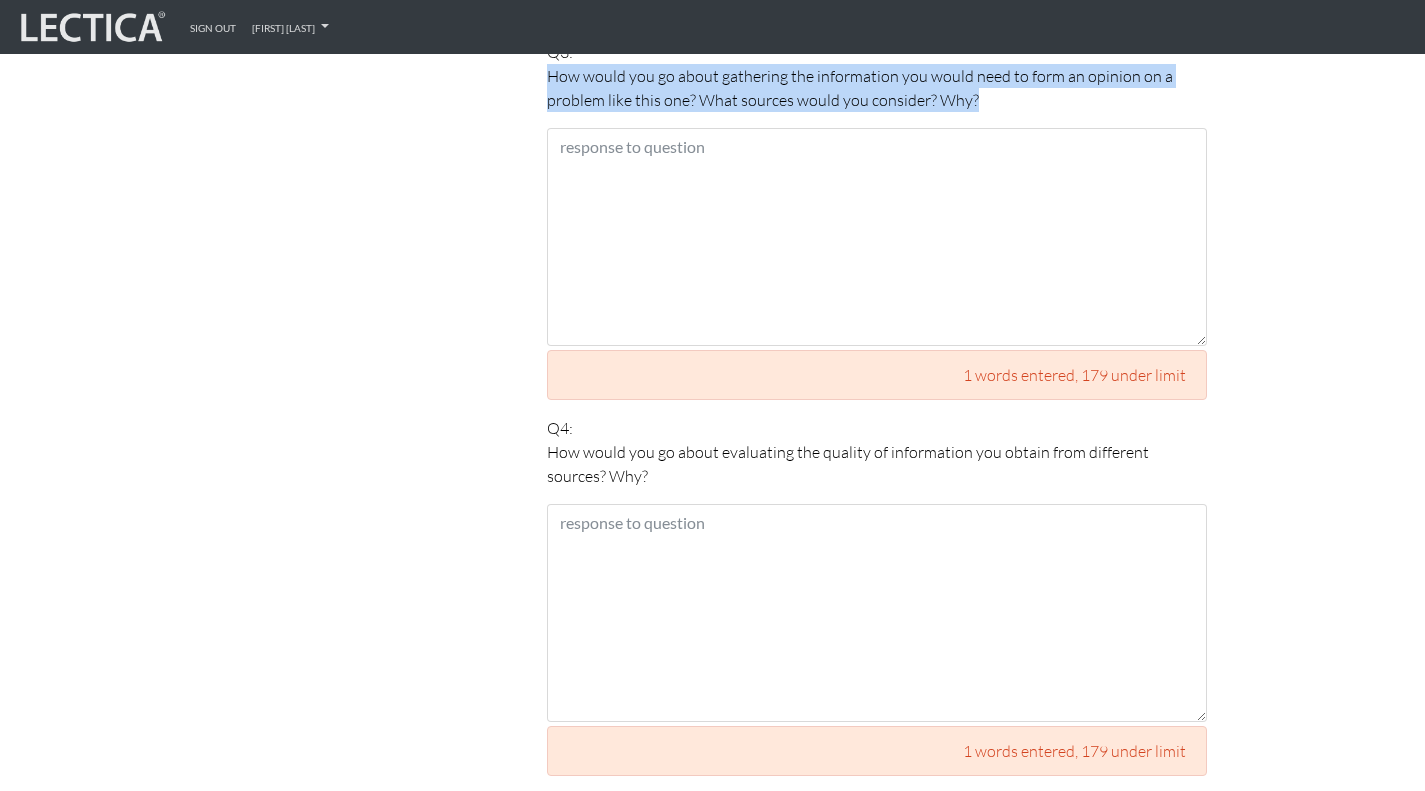 scroll, scrollTop: 1754, scrollLeft: 0, axis: vertical 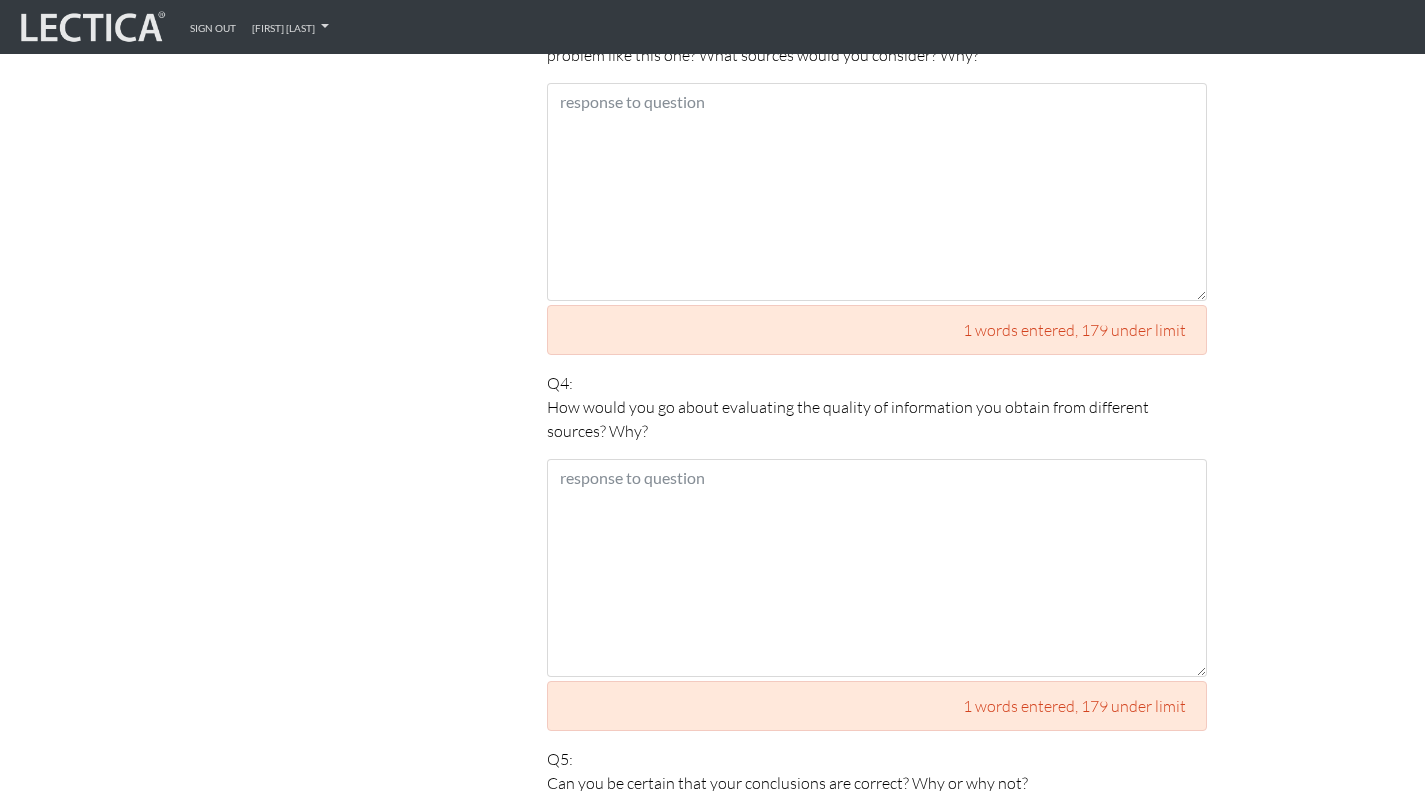 click on "How would you go about evaluating the quality of information you obtain from different sources? Why?" at bounding box center [877, 419] 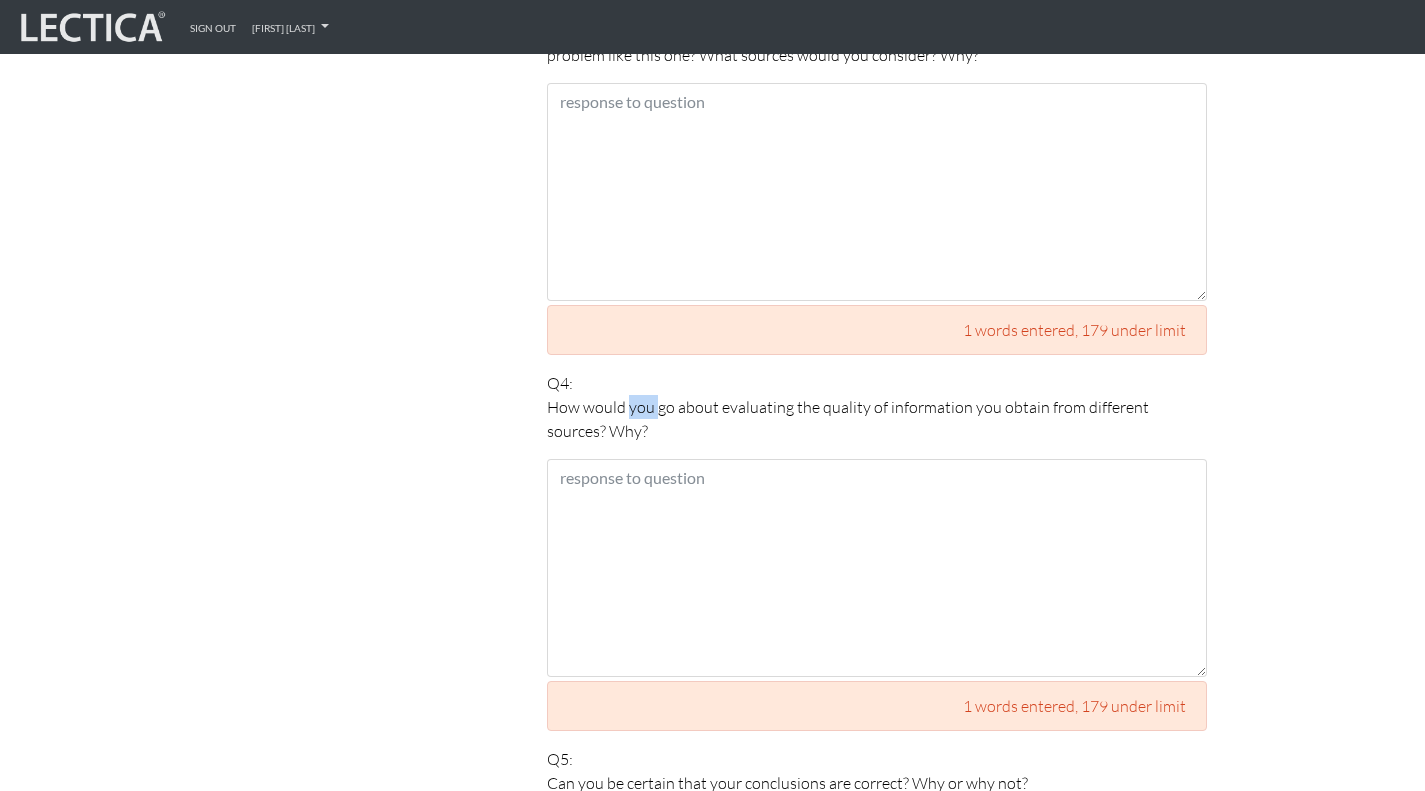 click on "How would you go about evaluating the quality of information you obtain from different sources? Why?" at bounding box center [877, 419] 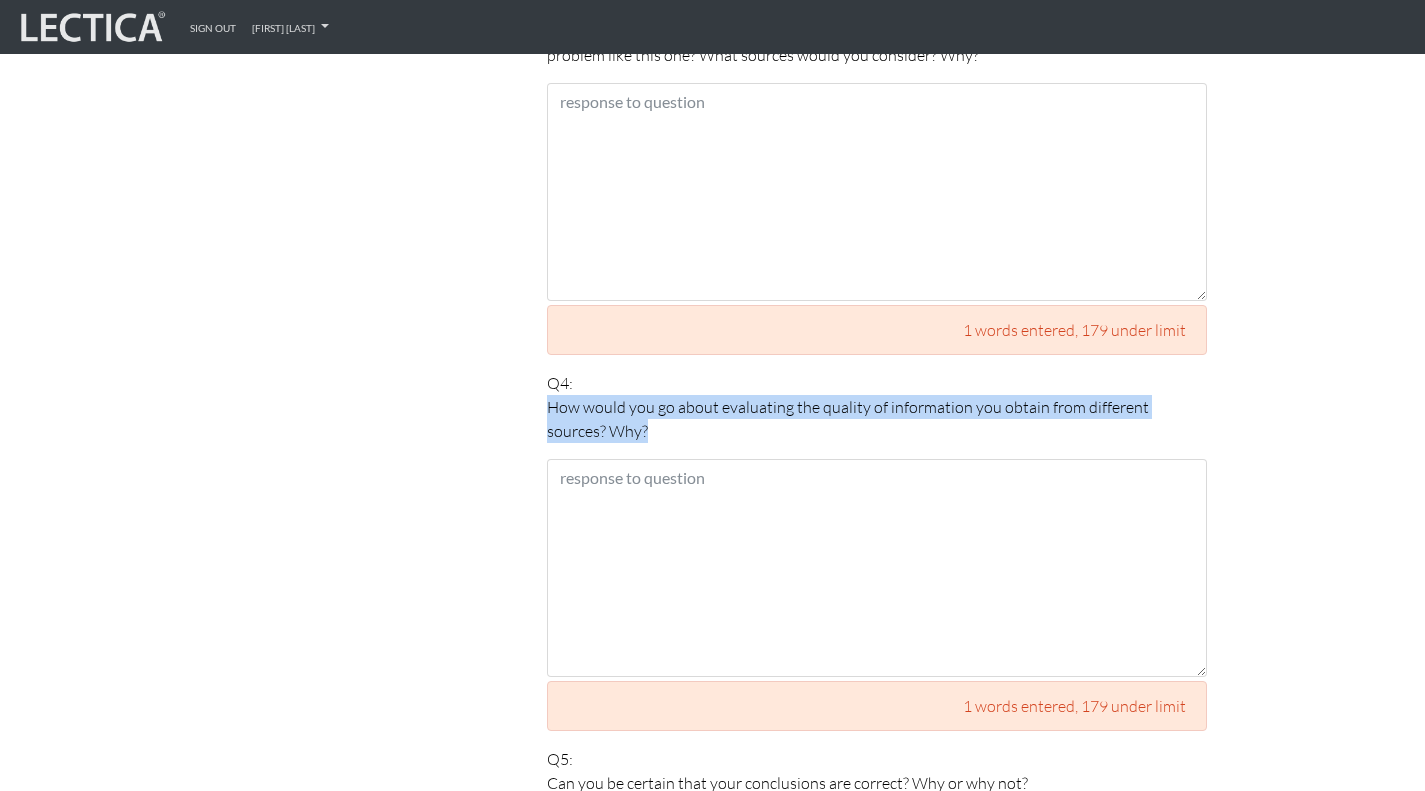 click on "How would you go about evaluating the quality of information you obtain from different sources? Why?" at bounding box center (877, 419) 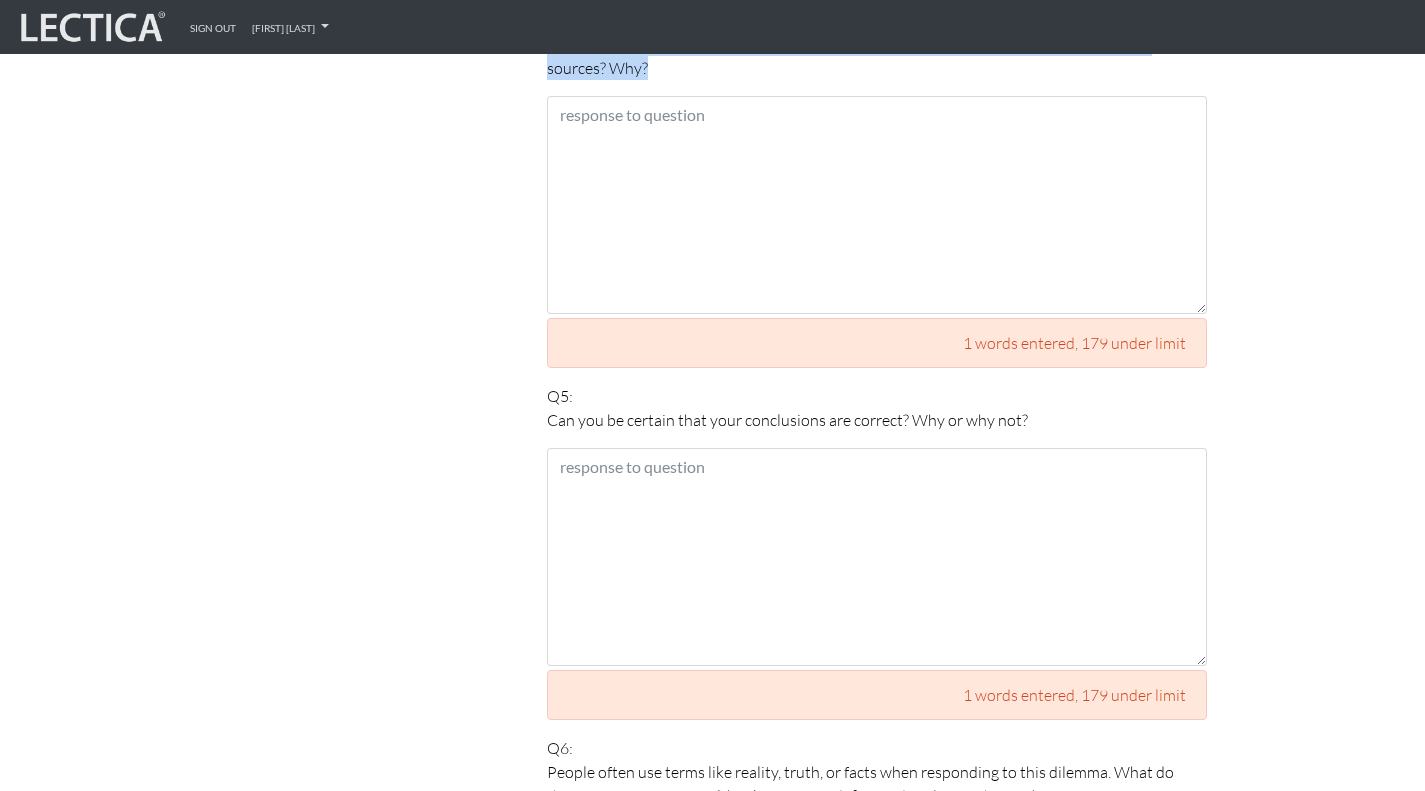 scroll, scrollTop: 2118, scrollLeft: 0, axis: vertical 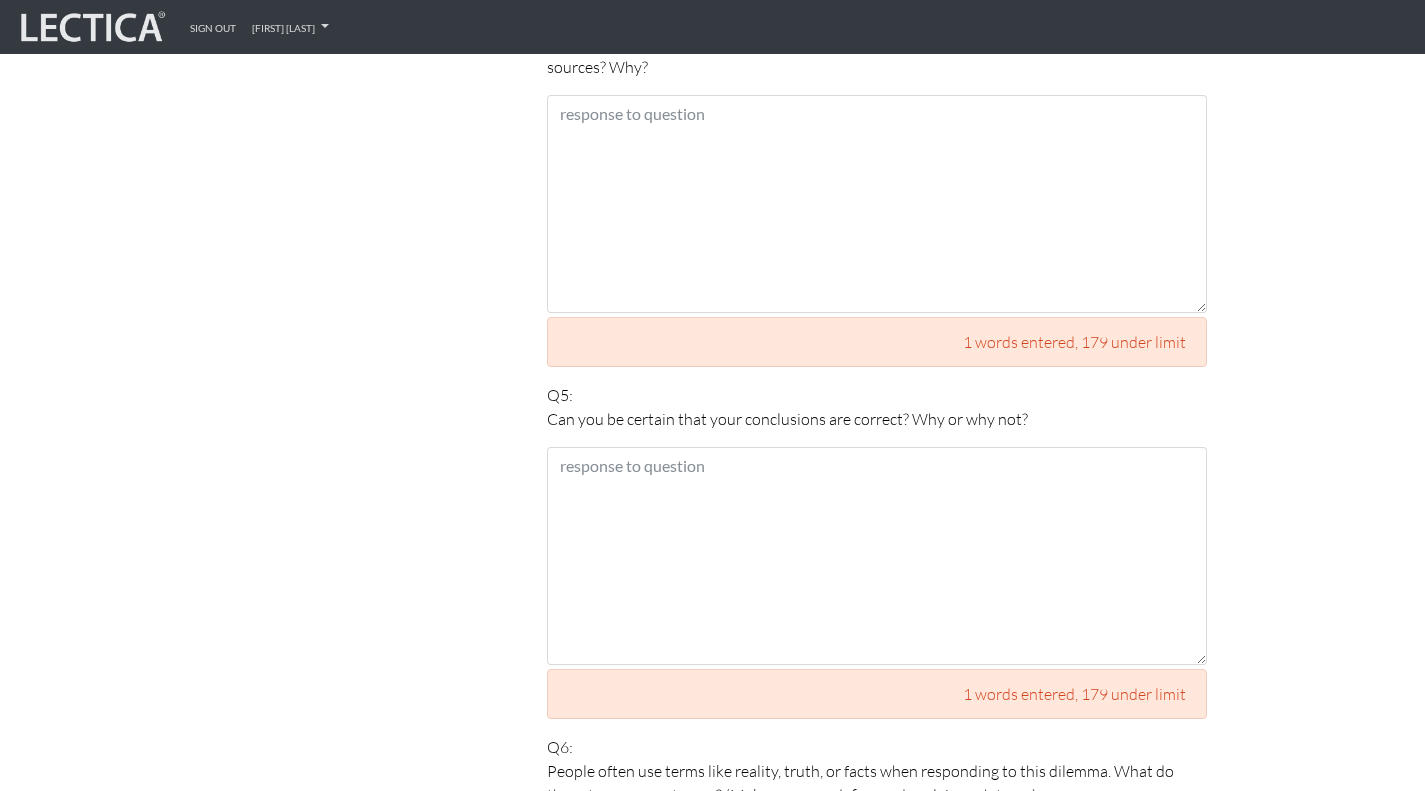 click on "Can you be certain that your conclusions are correct? Why or why not?" at bounding box center (877, 419) 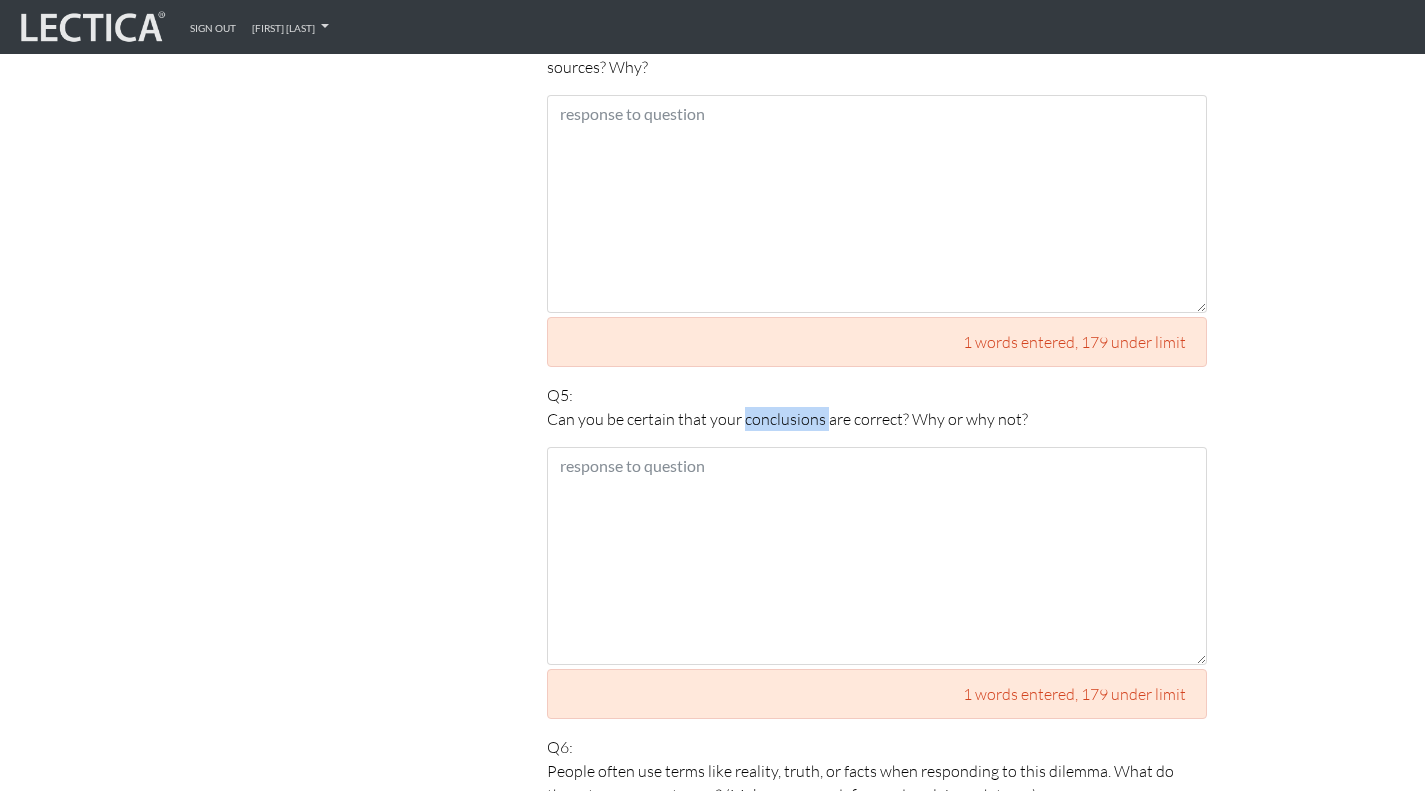 click on "Can you be certain that your conclusions are correct? Why or why not?" at bounding box center [877, 419] 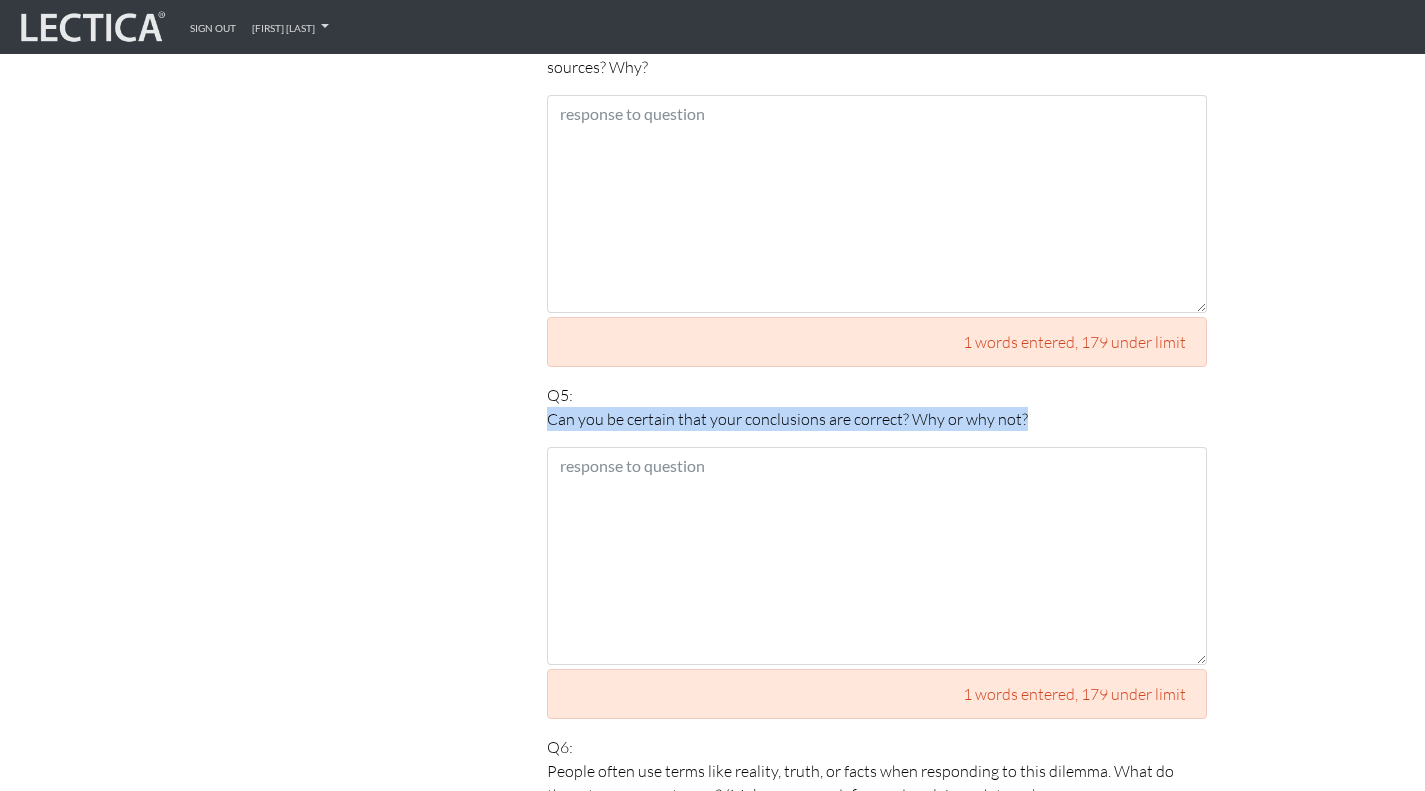 click on "Can you be certain that your conclusions are correct? Why or why not?" at bounding box center (877, 419) 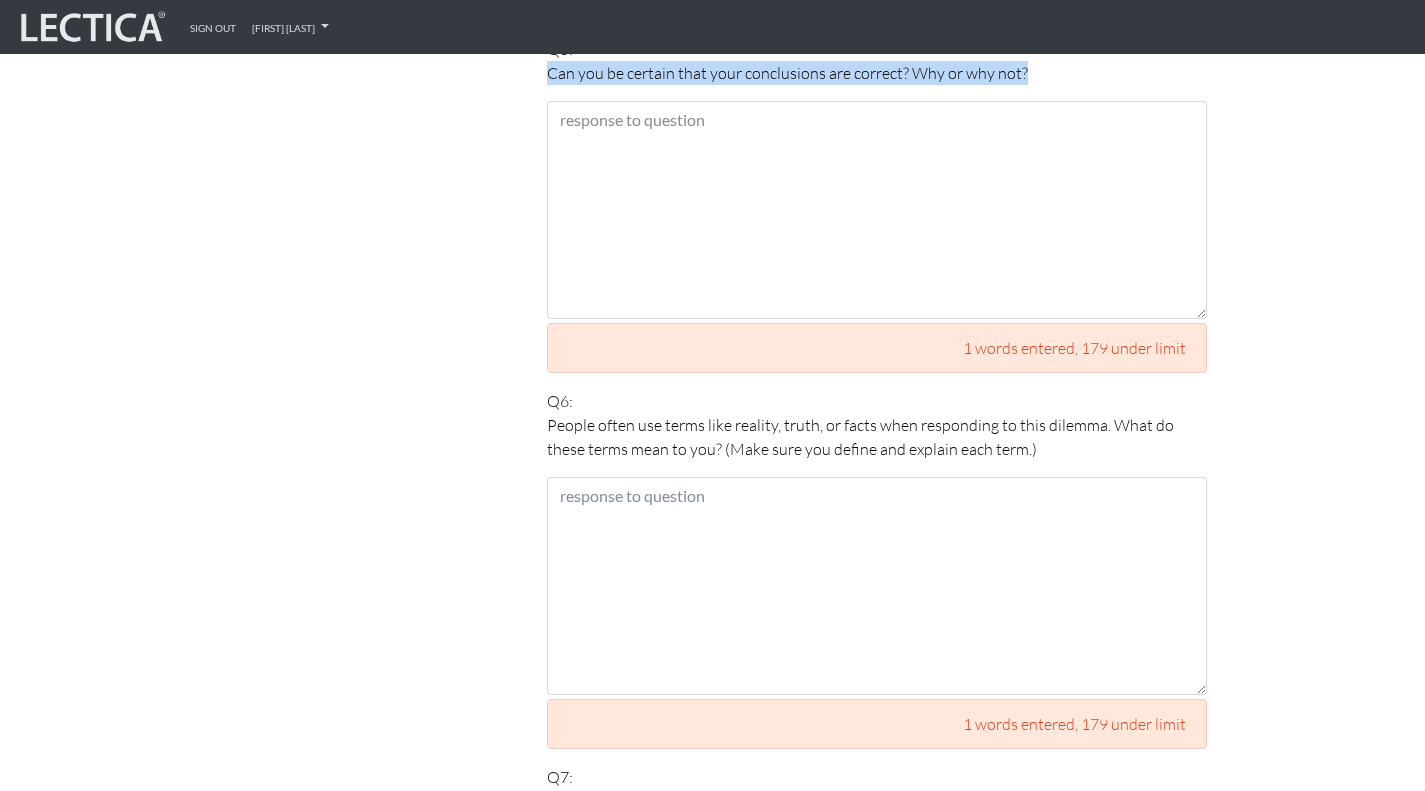 scroll, scrollTop: 2465, scrollLeft: 0, axis: vertical 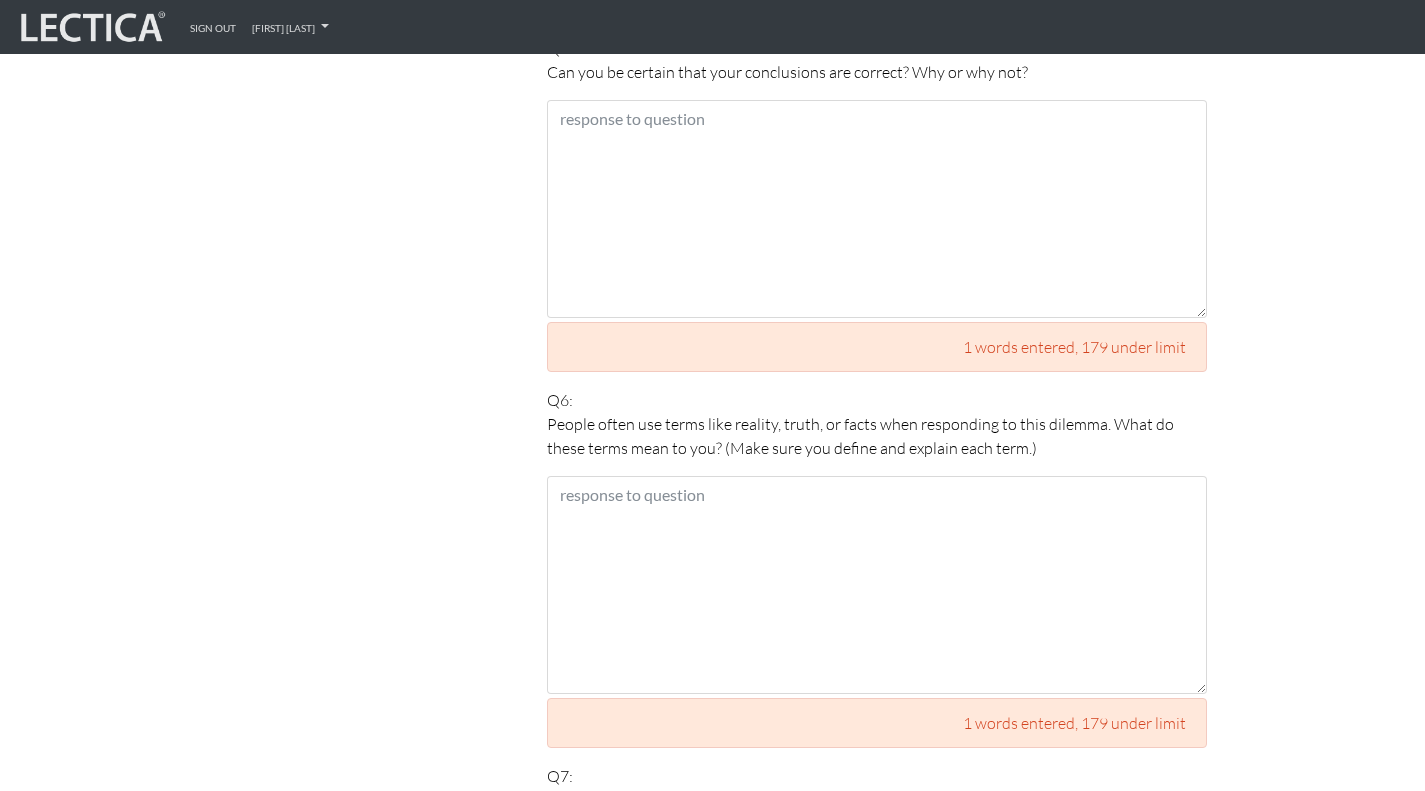 click on "People often use terms like reality, truth, or facts when responding to this dilemma. What do these terms mean to you? (Make sure you define and explain each term.)" at bounding box center [877, 436] 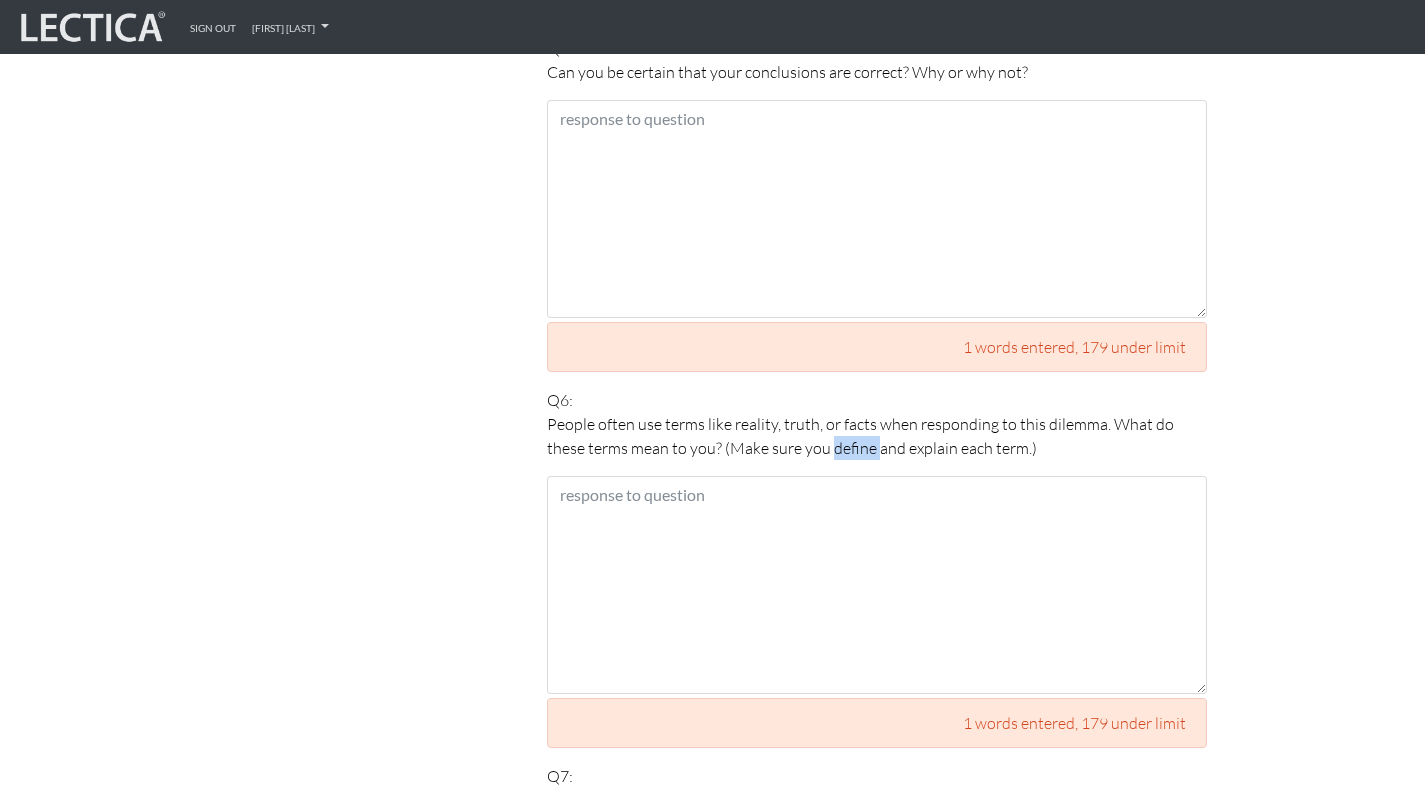 click on "People often use terms like reality, truth, or facts when responding to this dilemma. What do these terms mean to you? (Make sure you define and explain each term.)" at bounding box center [877, 436] 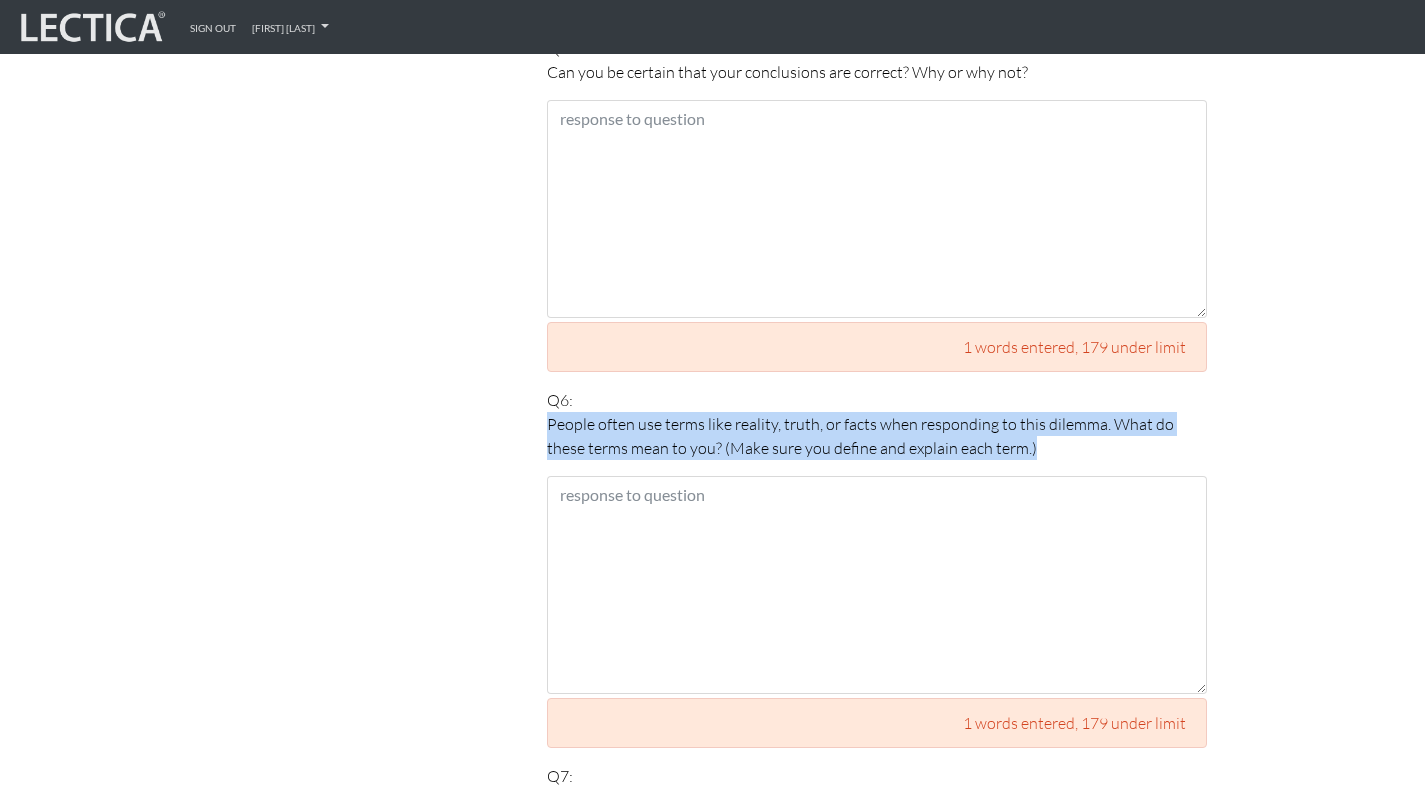 click on "People often use terms like reality, truth, or facts when responding to this dilemma. What do these terms mean to you? (Make sure you define and explain each term.)" at bounding box center [877, 436] 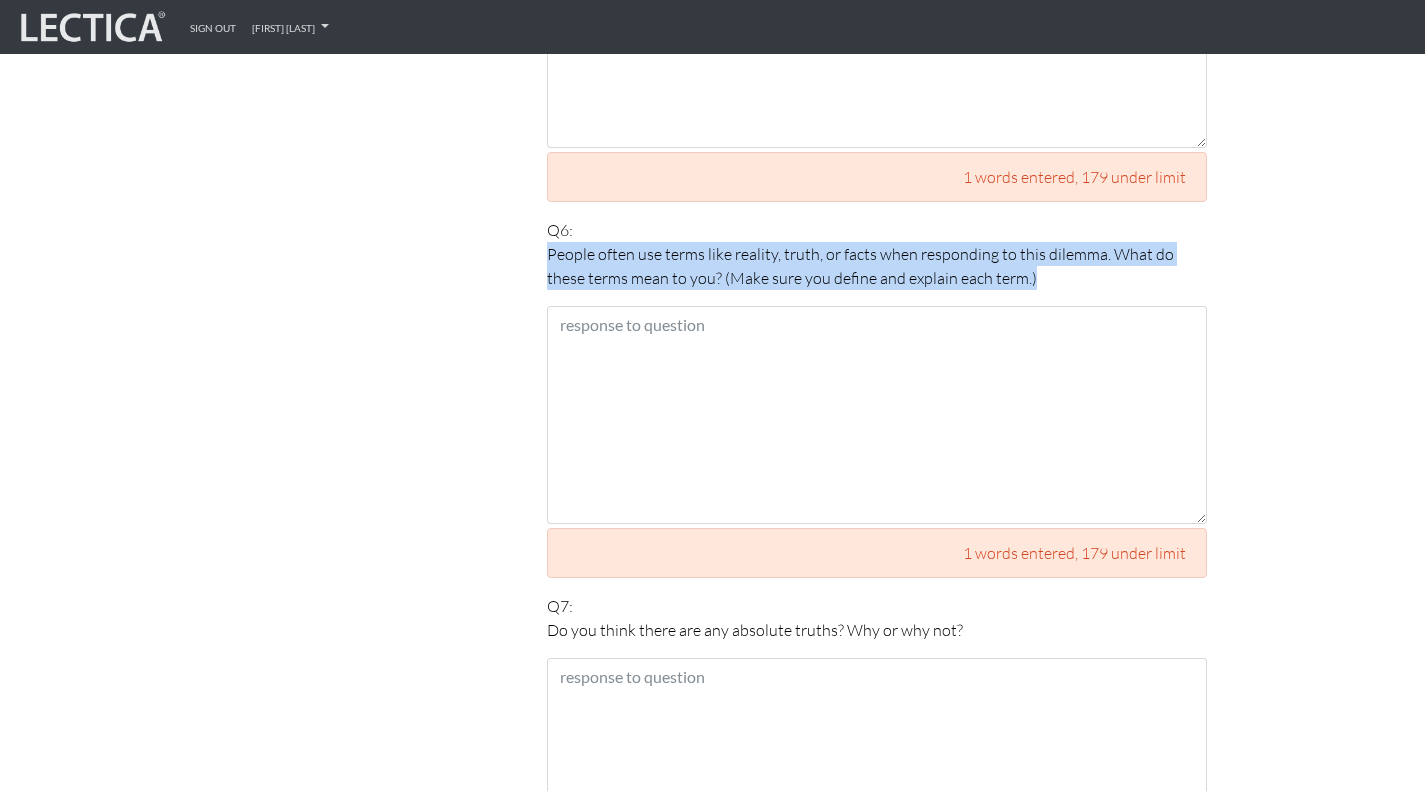 scroll, scrollTop: 2725, scrollLeft: 0, axis: vertical 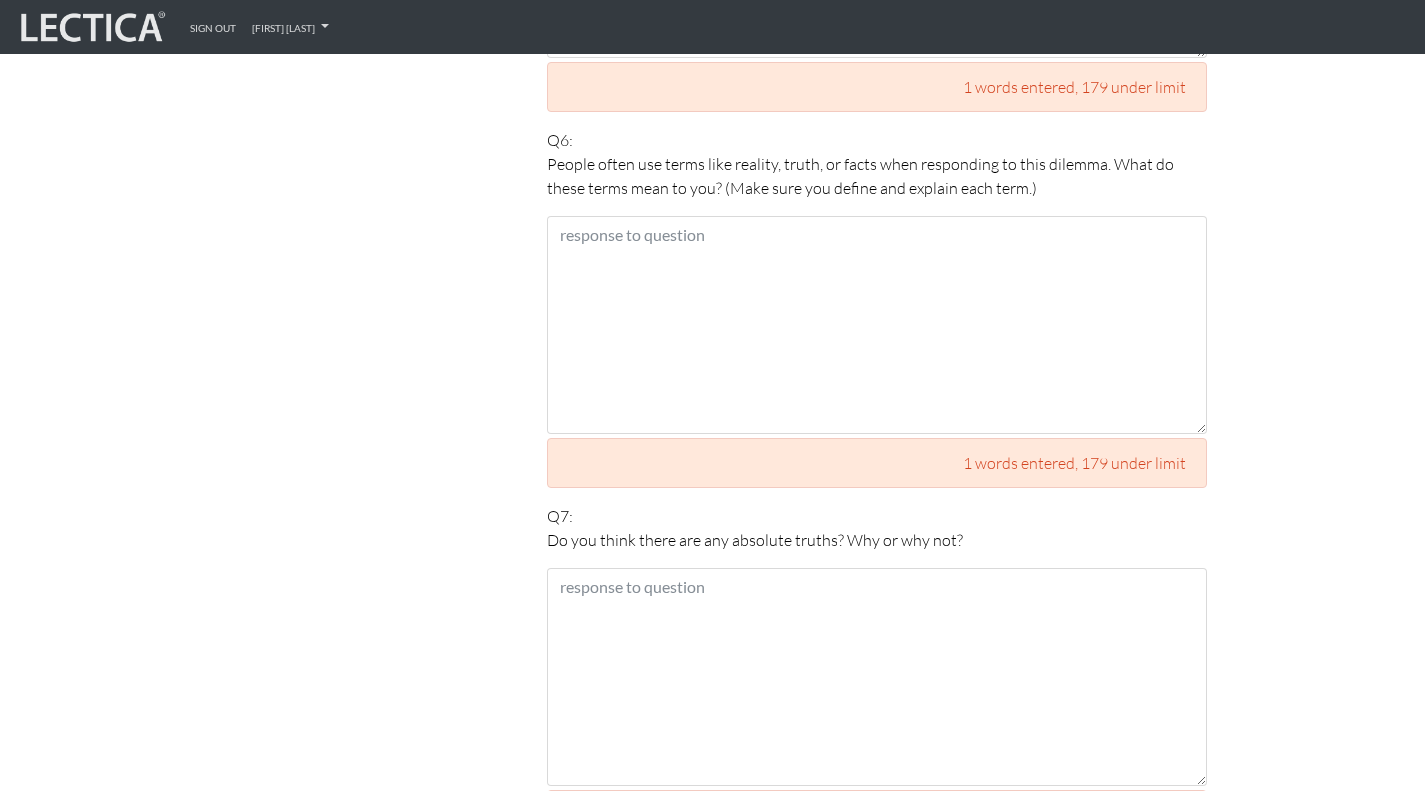 click on "Q7:  Do you think there are any absolute truths? Why or why not?
1 words entered
, 179 under limit" at bounding box center [877, 672] 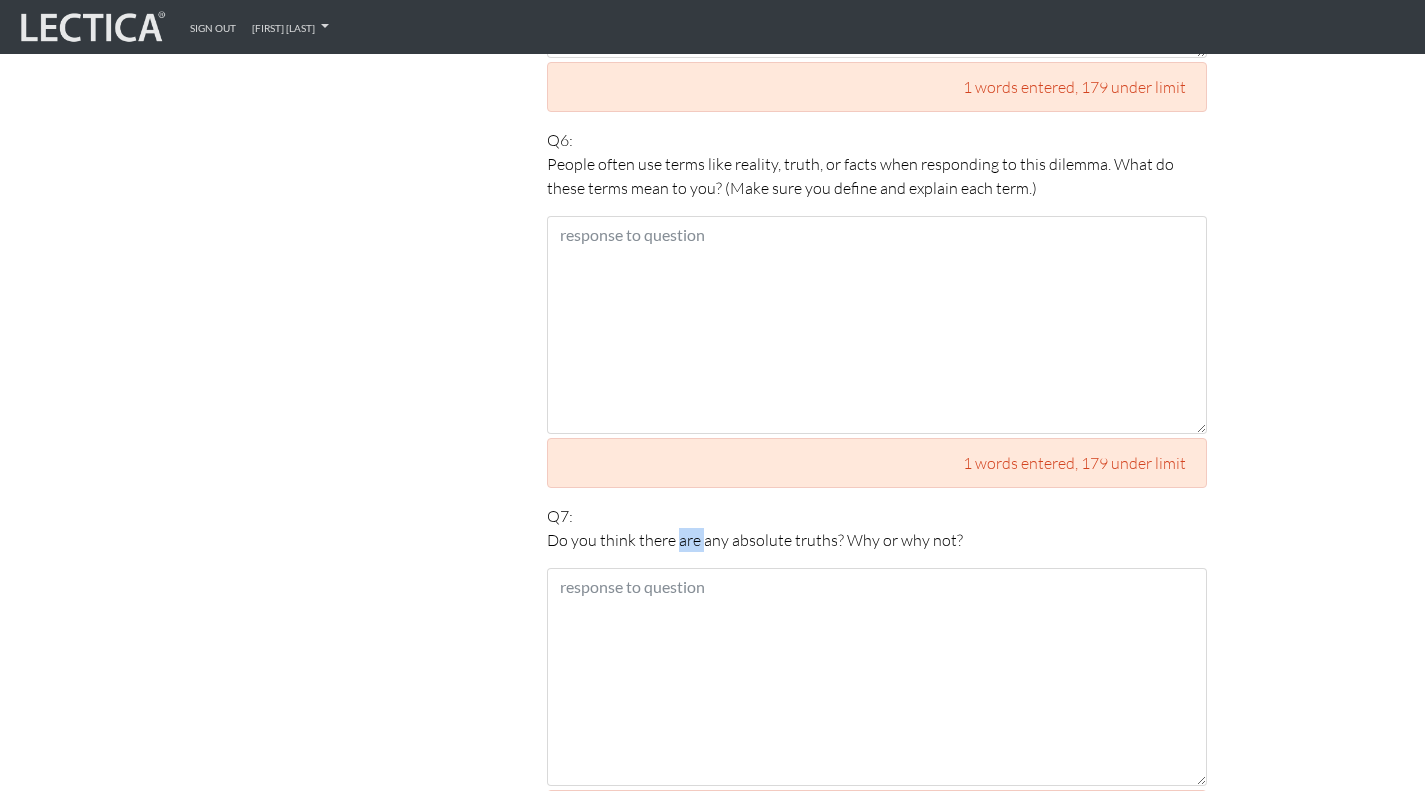 click on "Do you think there are any absolute truths? Why or why not?" at bounding box center [877, 540] 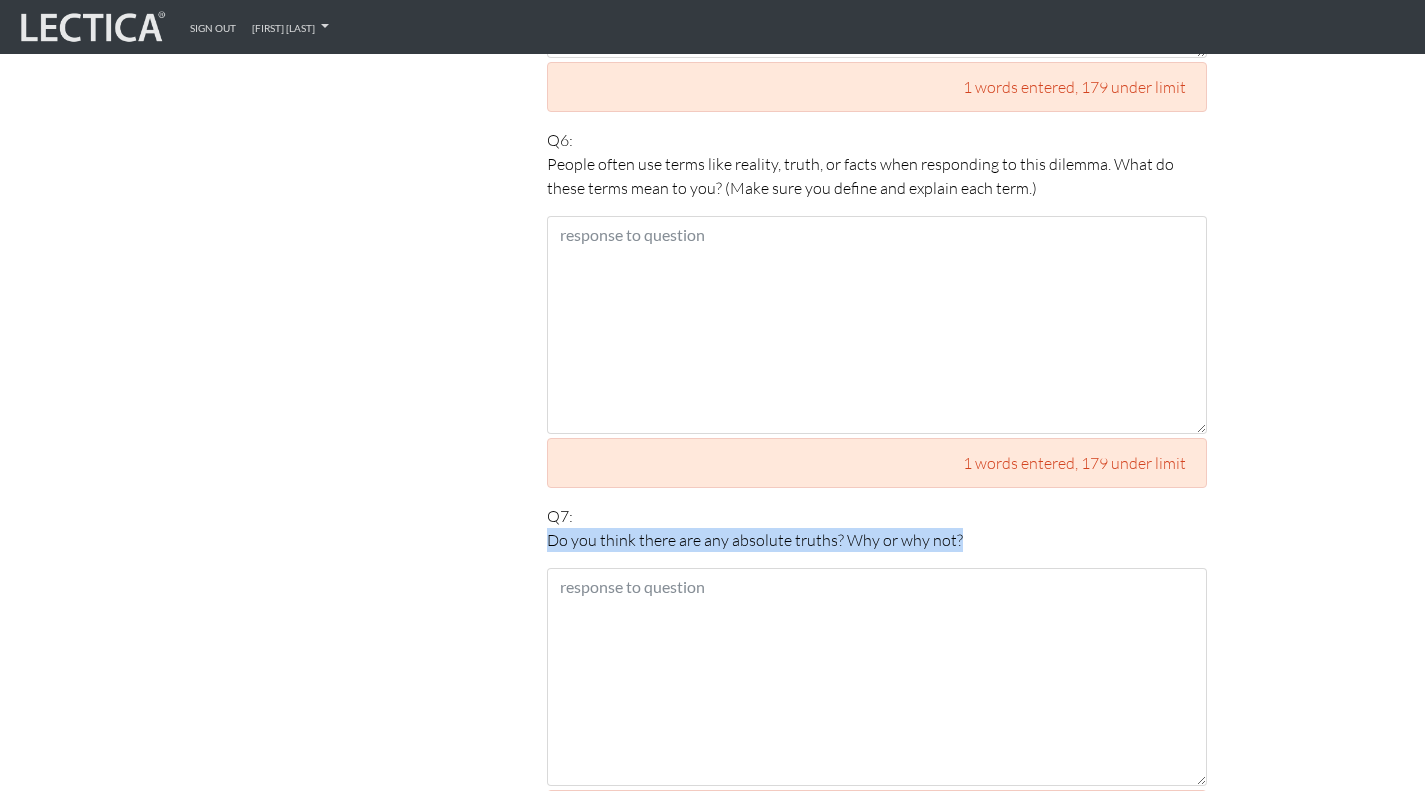 click on "Do you think there are any absolute truths? Why or why not?" at bounding box center (877, 540) 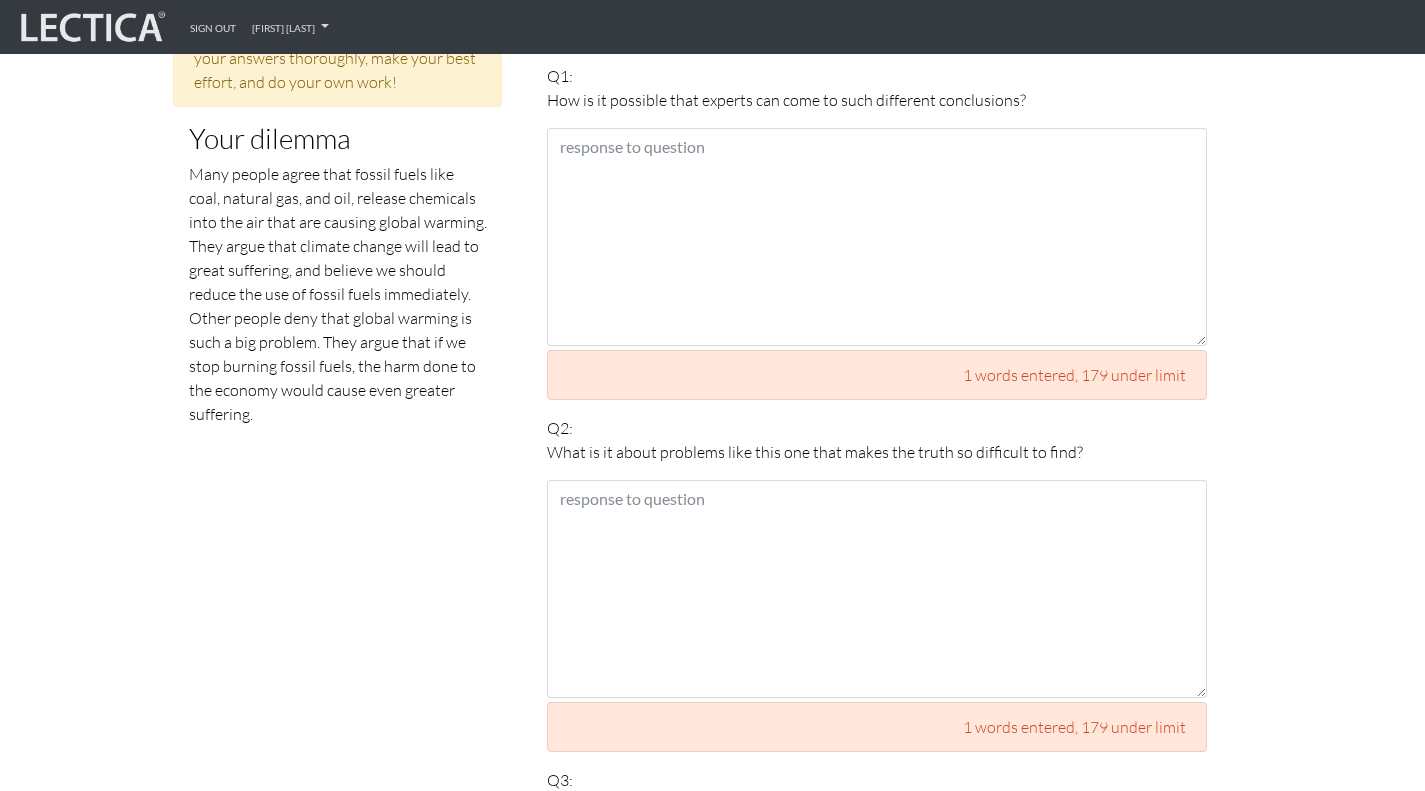 scroll, scrollTop: 978, scrollLeft: 0, axis: vertical 